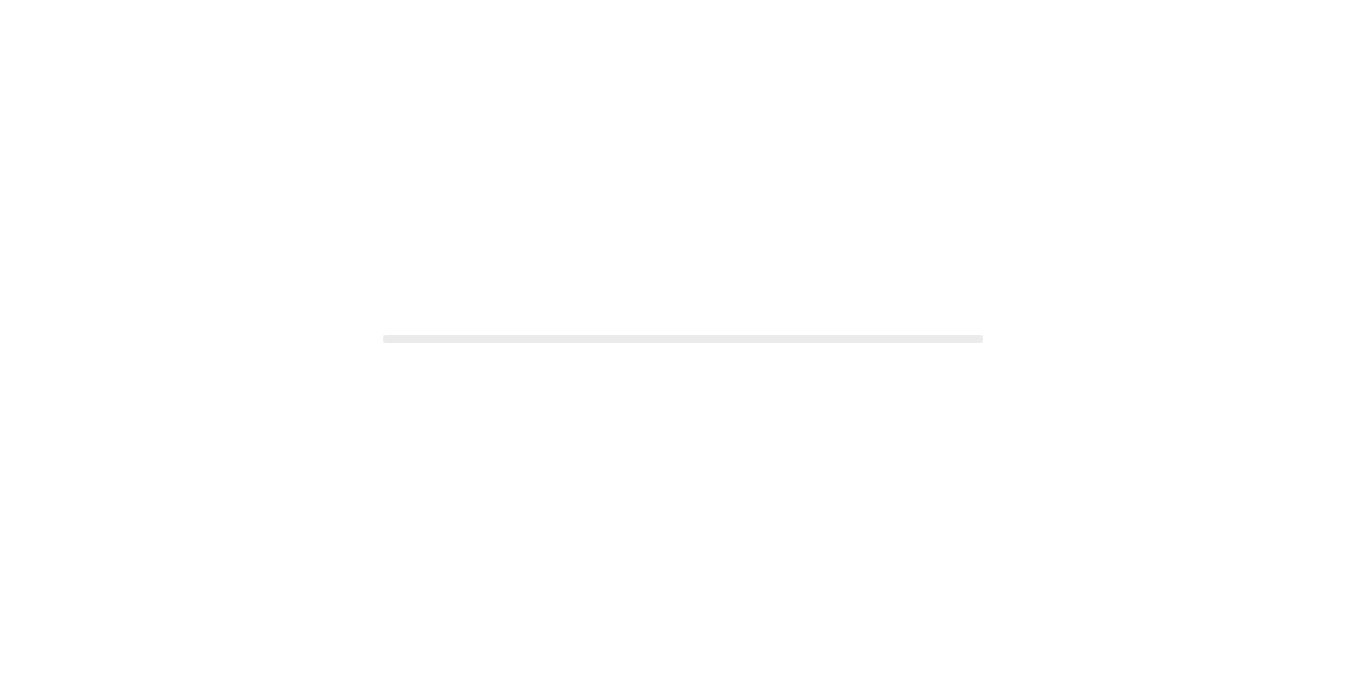 scroll, scrollTop: 0, scrollLeft: 0, axis: both 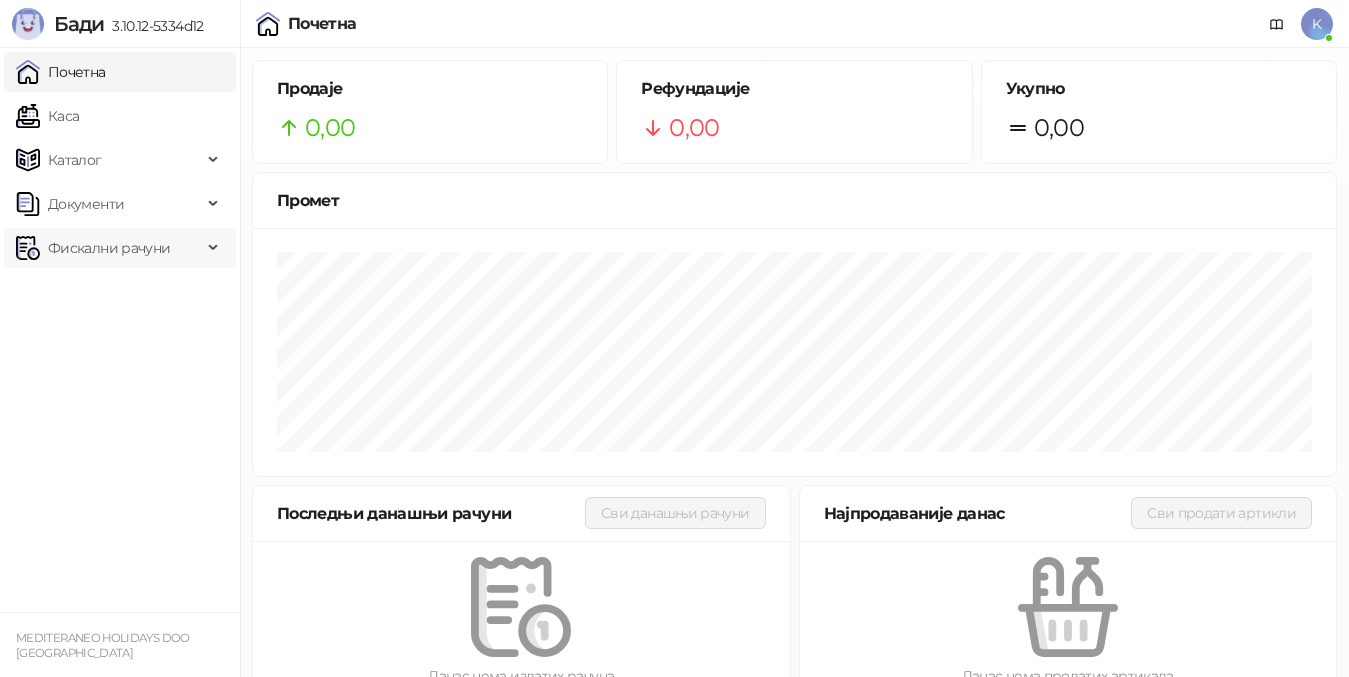 click on "Фискални рачуни" at bounding box center (109, 248) 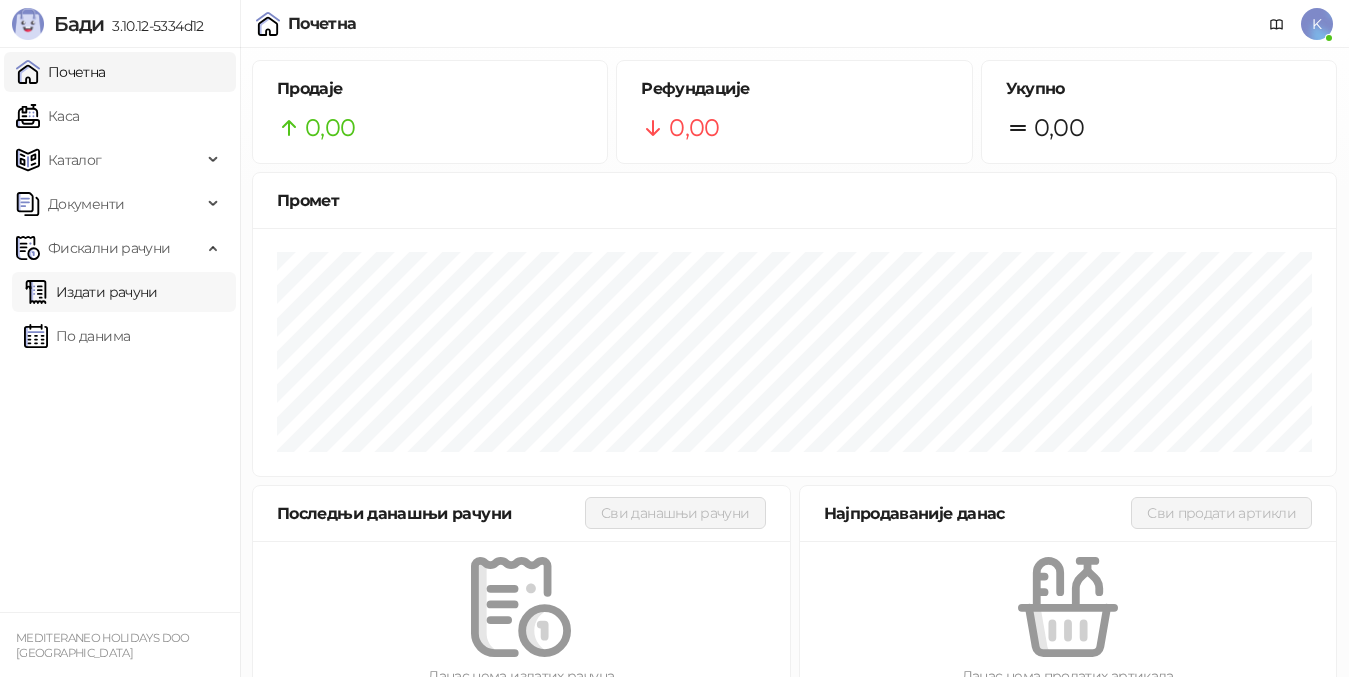 click on "Издати рачуни" at bounding box center [91, 292] 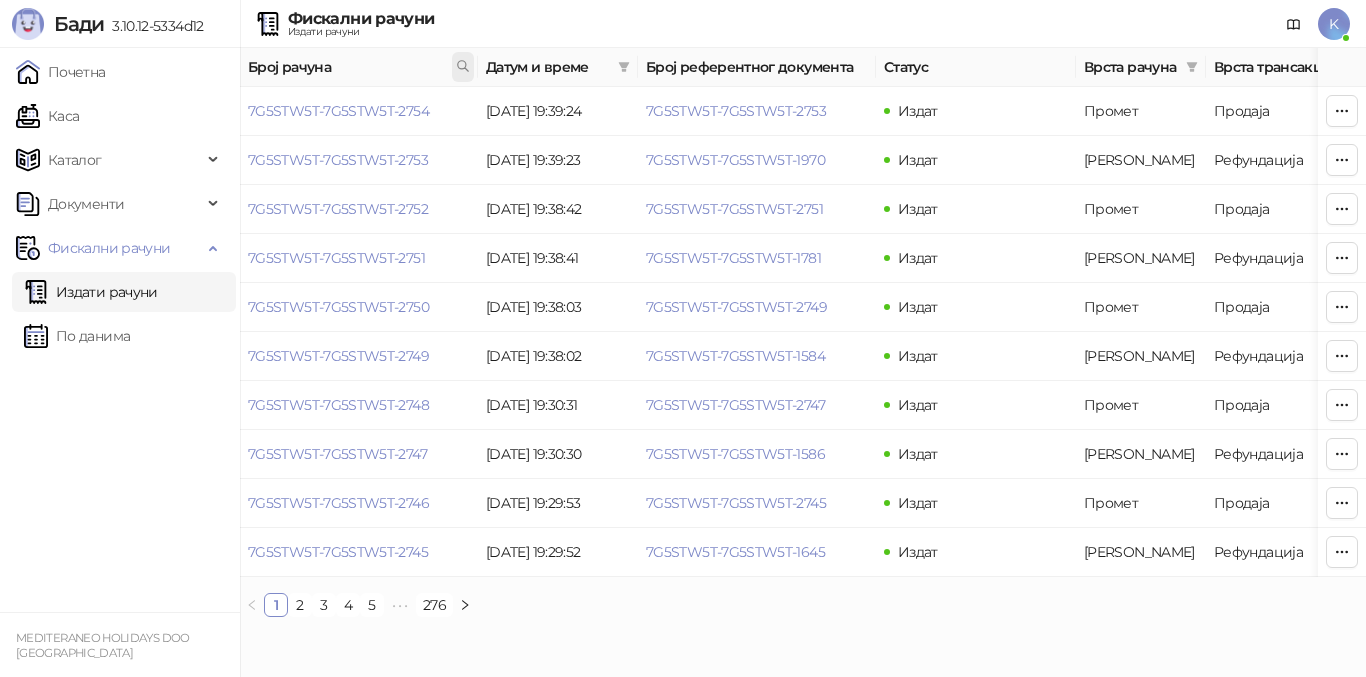 click at bounding box center [463, 67] 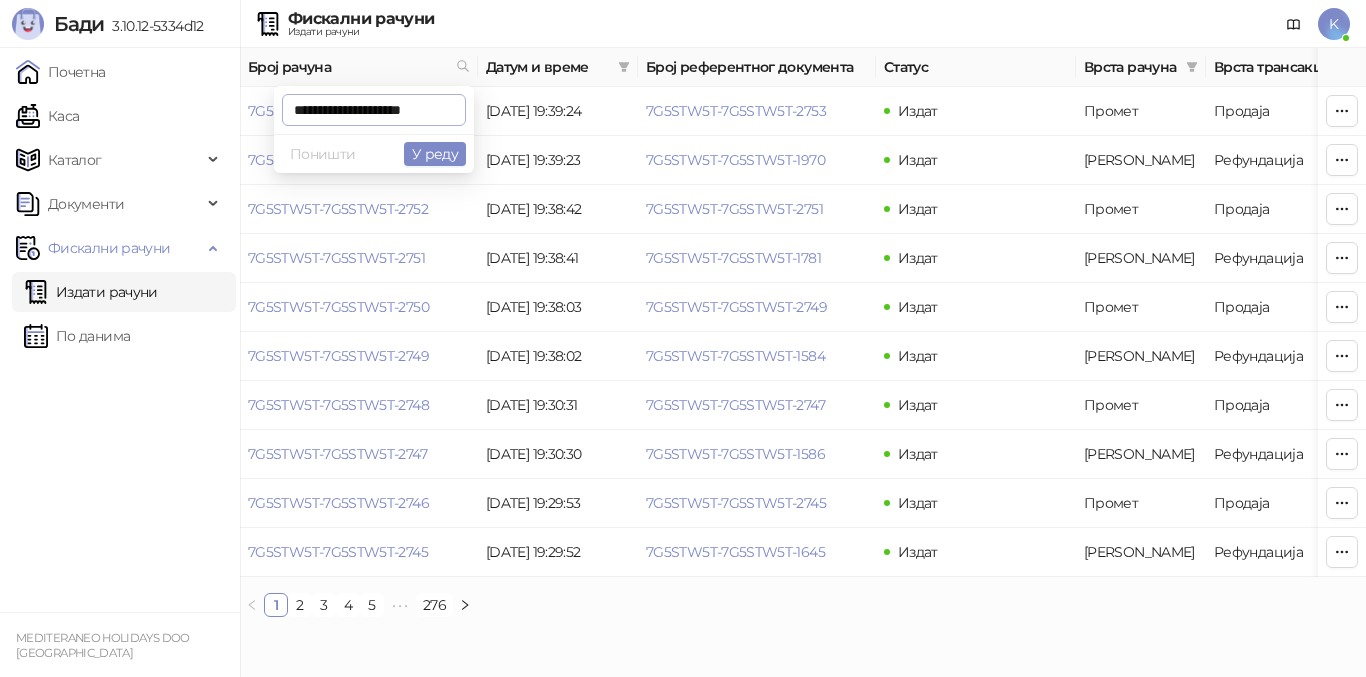 scroll, scrollTop: 0, scrollLeft: 1, axis: horizontal 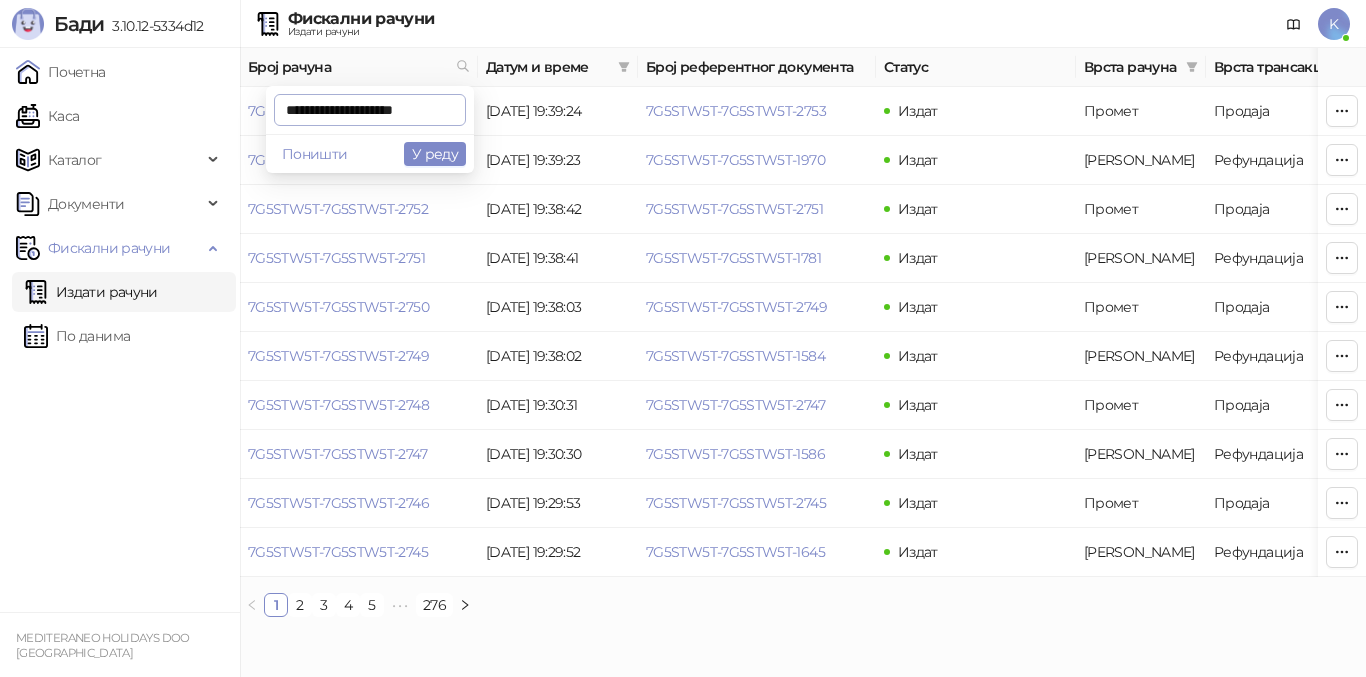 click on "**********" at bounding box center (370, 110) 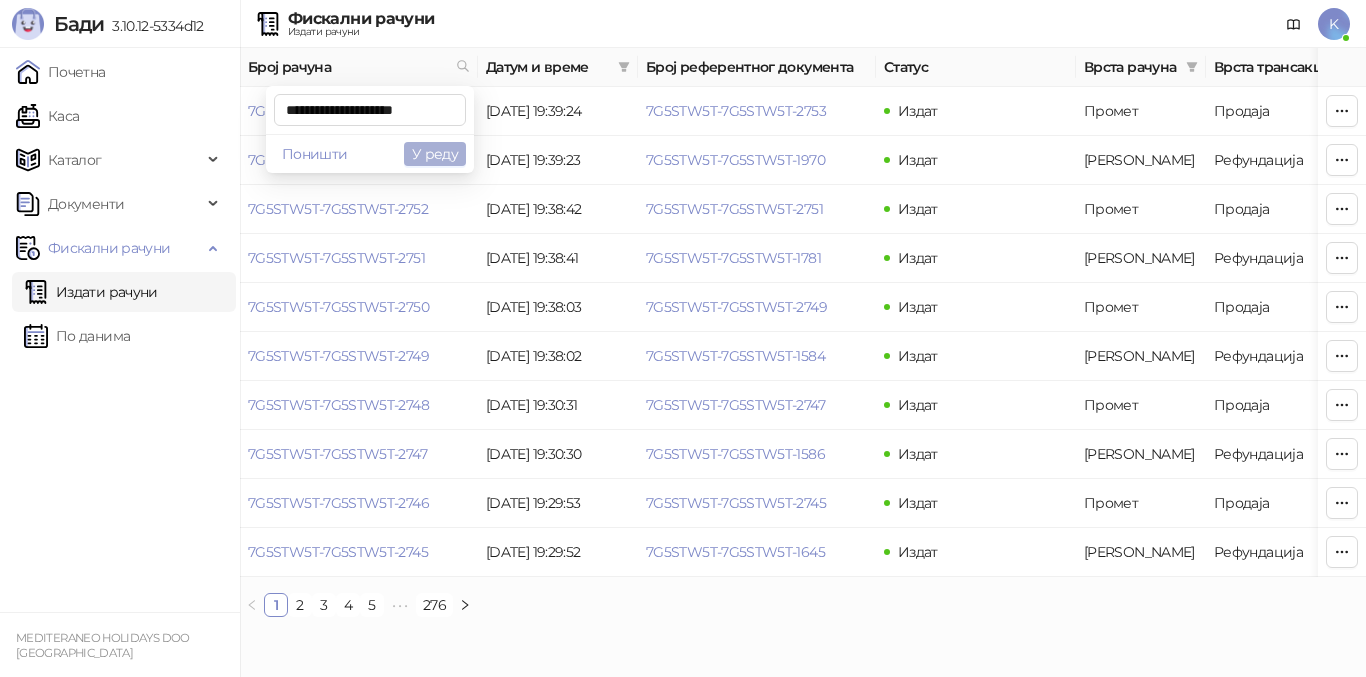 type on "**********" 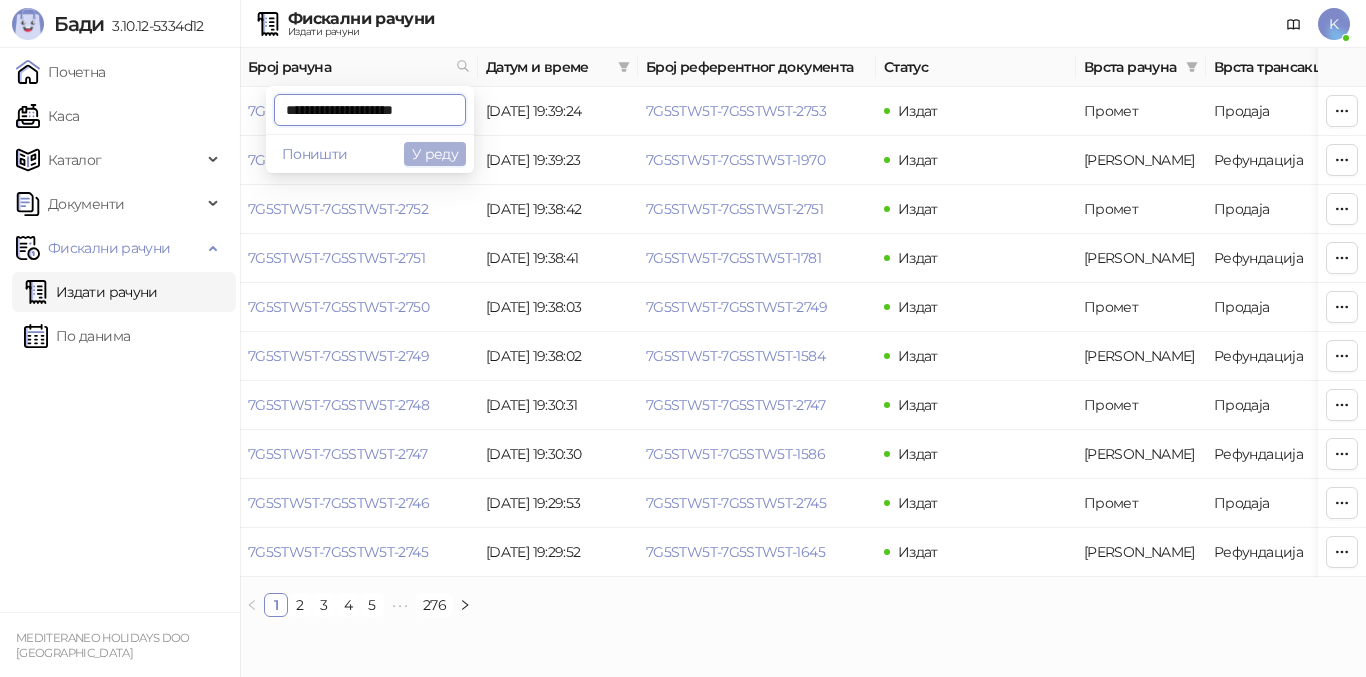 click on "У реду" at bounding box center [435, 154] 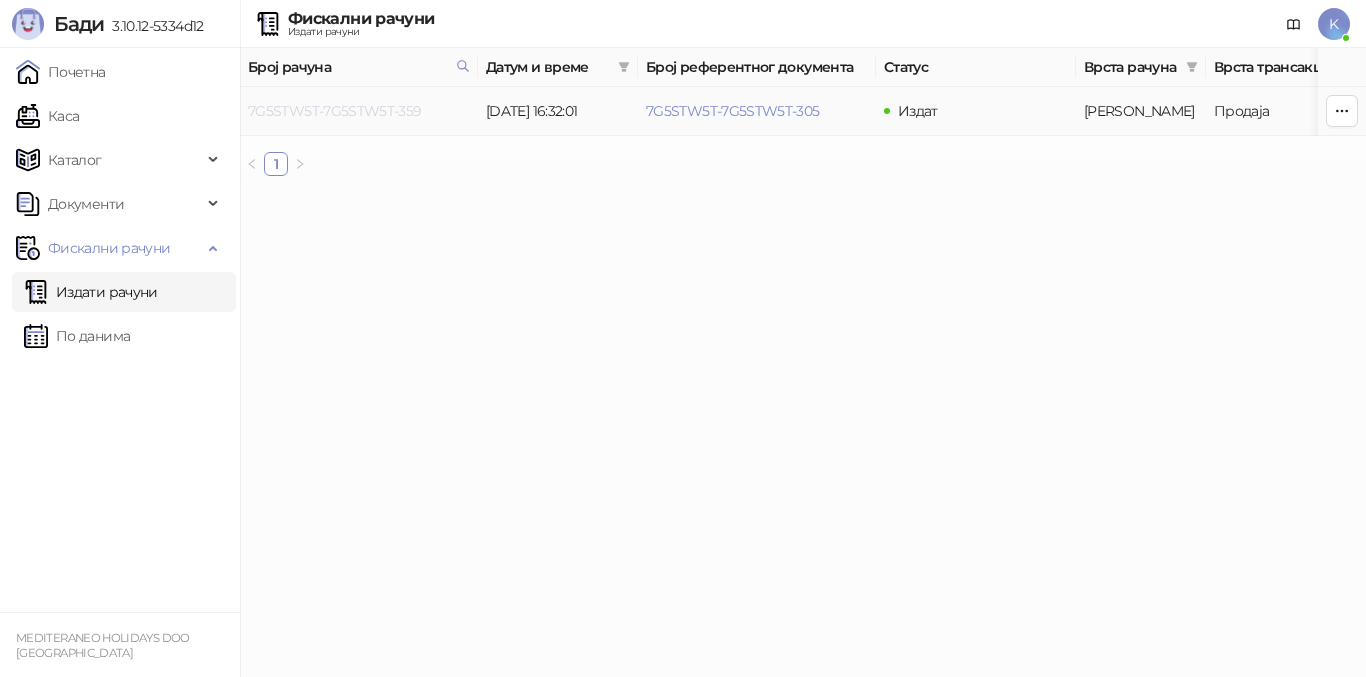 click on "7G5STW5T-7G5STW5T-359" at bounding box center (335, 111) 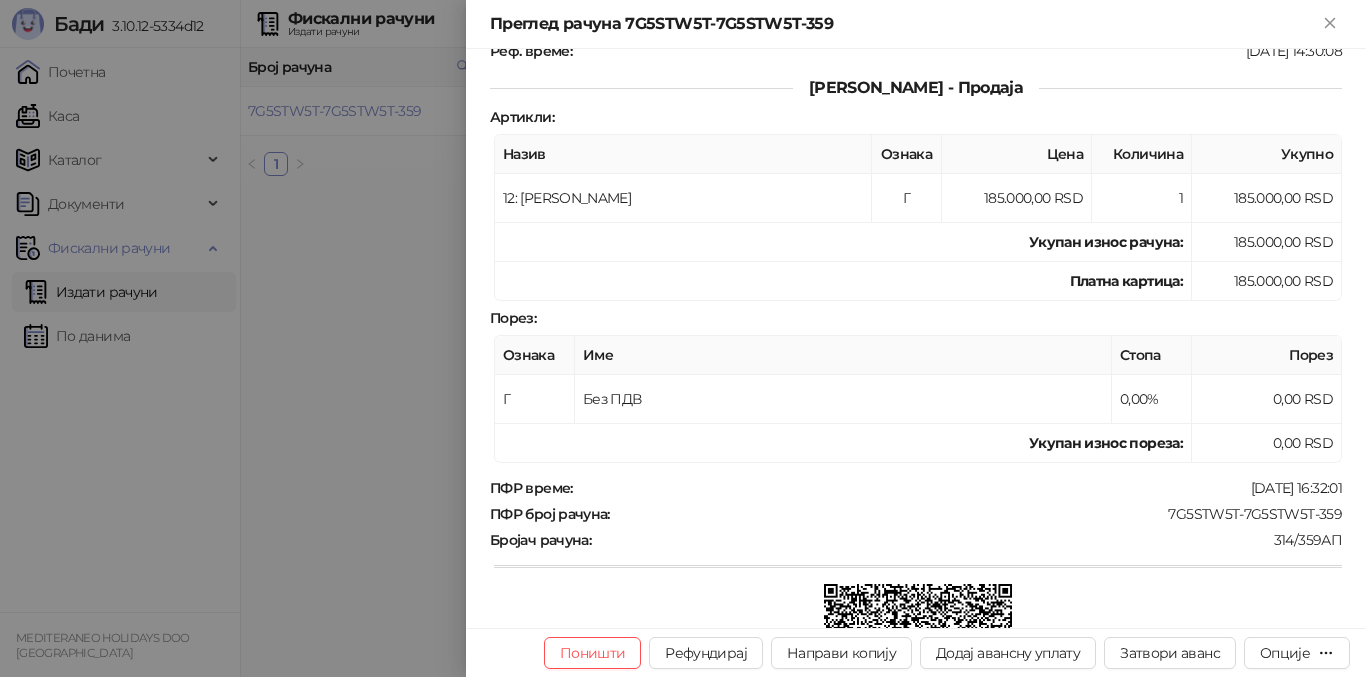 scroll, scrollTop: 500, scrollLeft: 0, axis: vertical 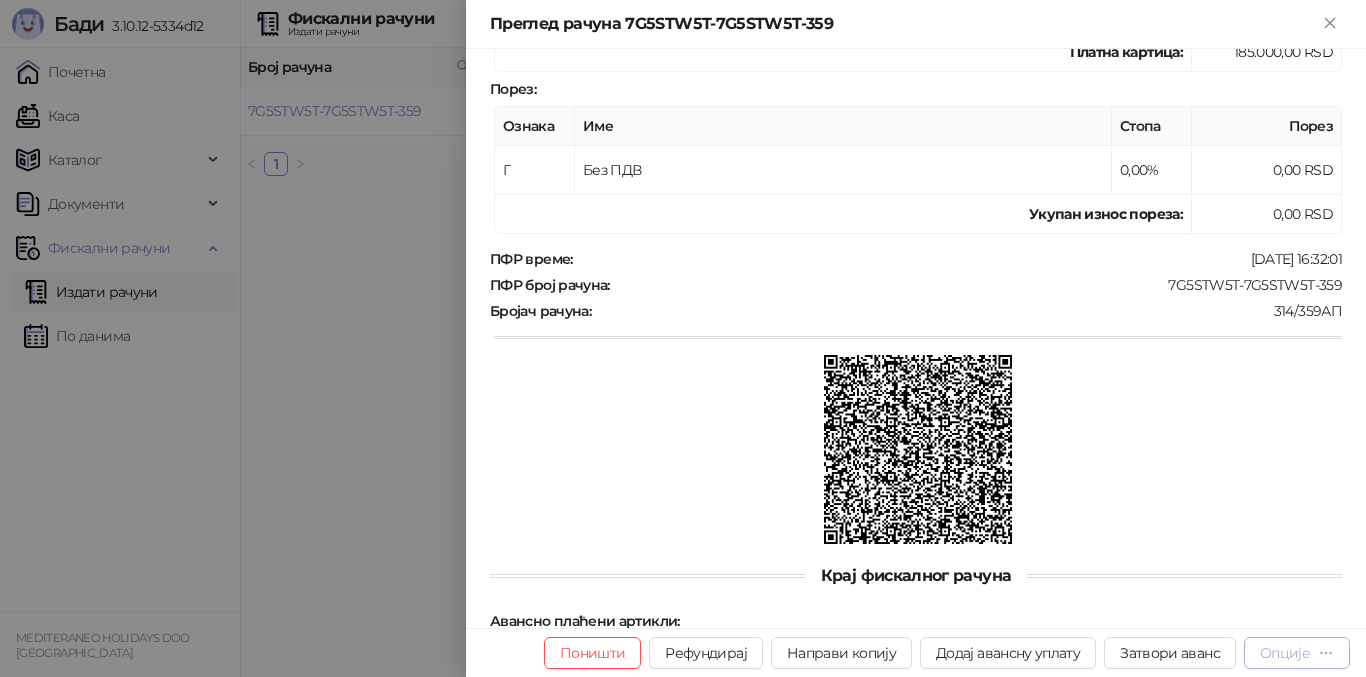 click on "Опције" at bounding box center (1285, 653) 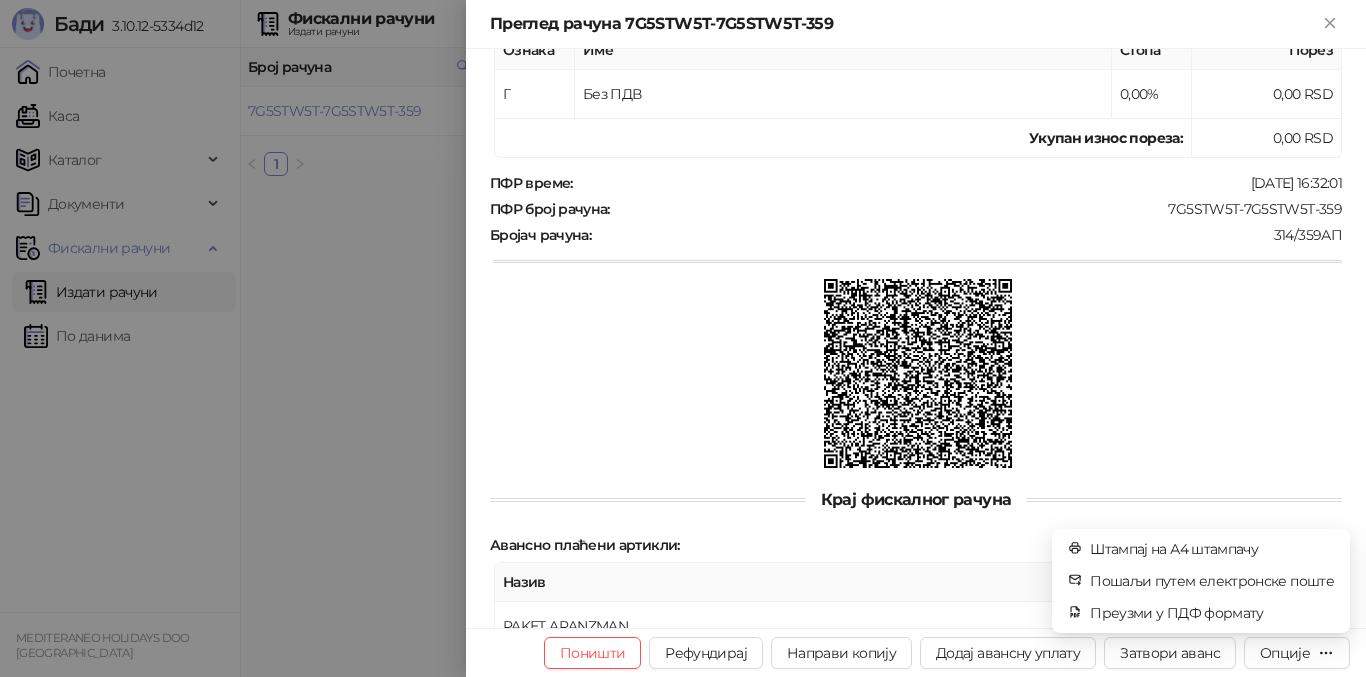scroll, scrollTop: 639, scrollLeft: 0, axis: vertical 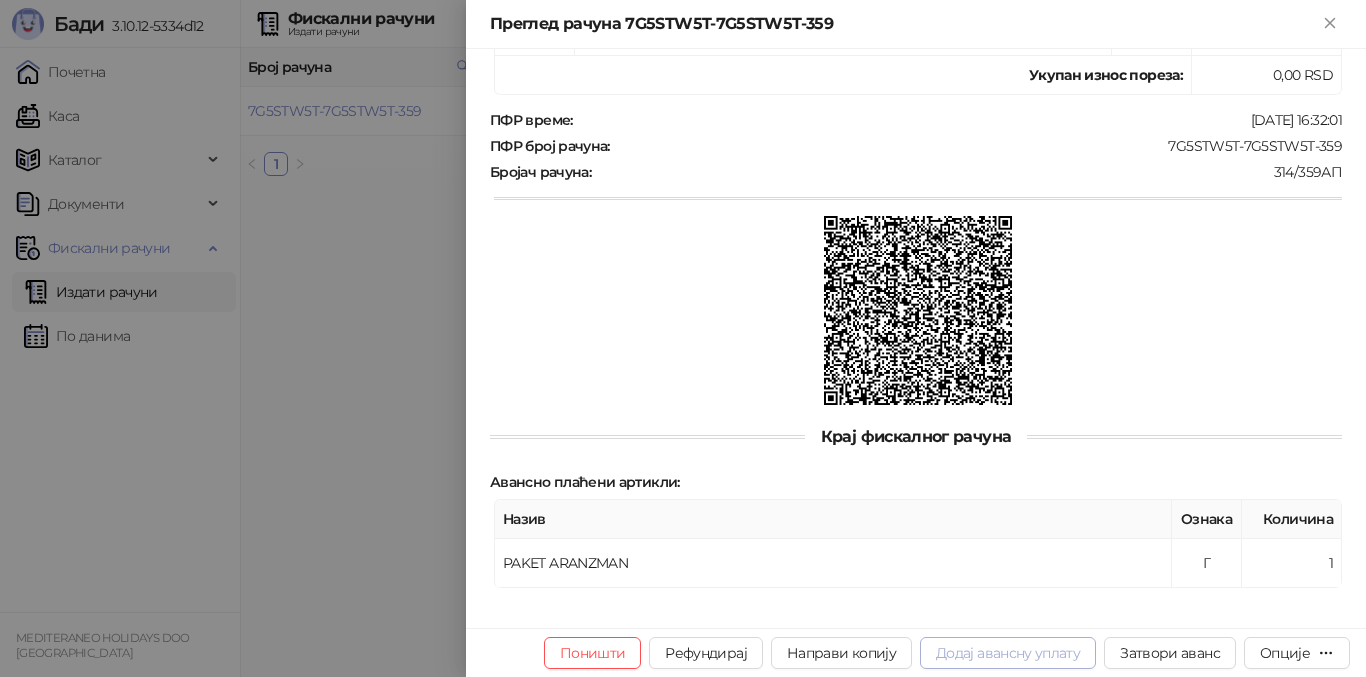 click on "Додај авансну уплату" at bounding box center [1008, 653] 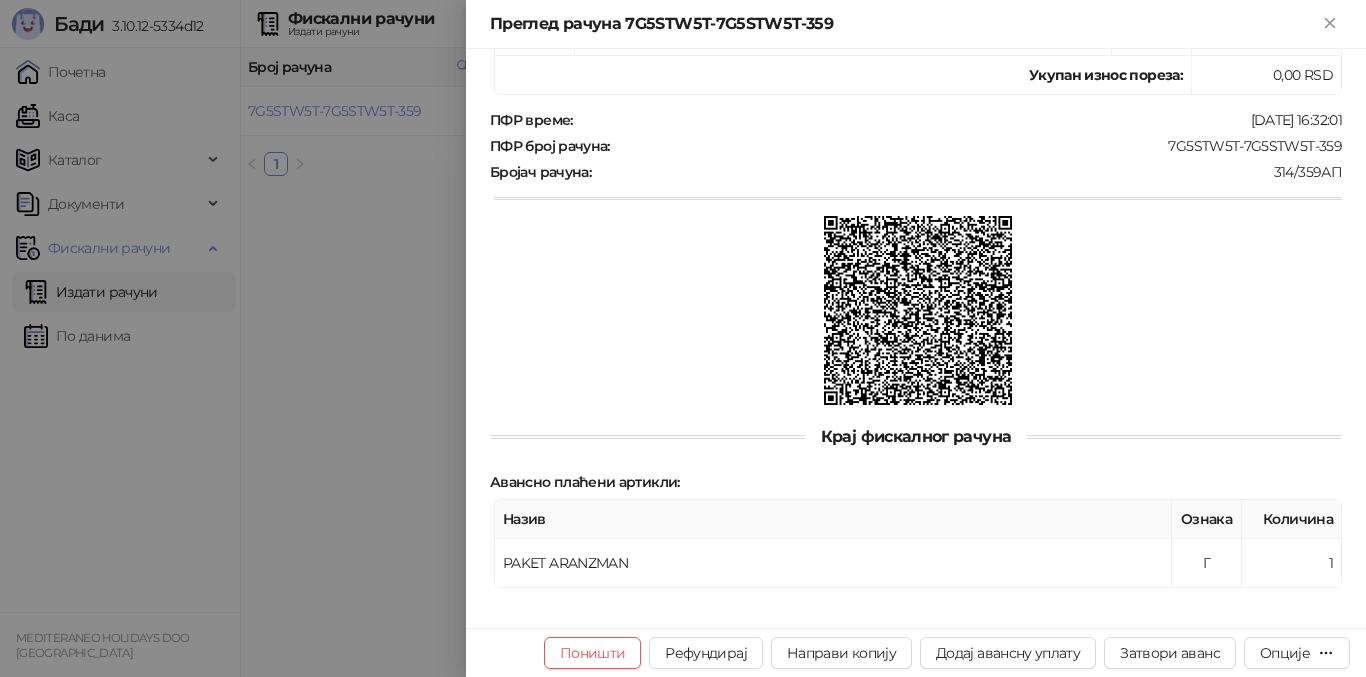 type on "**********" 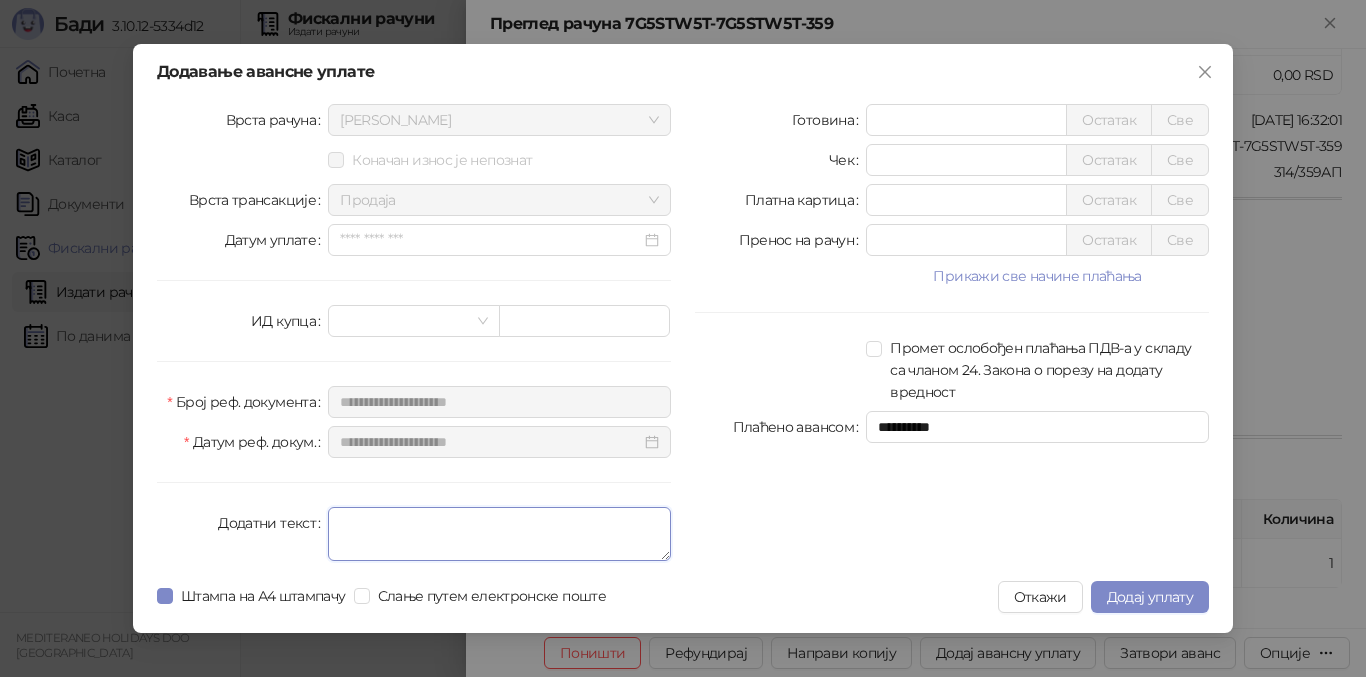 drag, startPoint x: 350, startPoint y: 516, endPoint x: 384, endPoint y: 532, distance: 37.576588 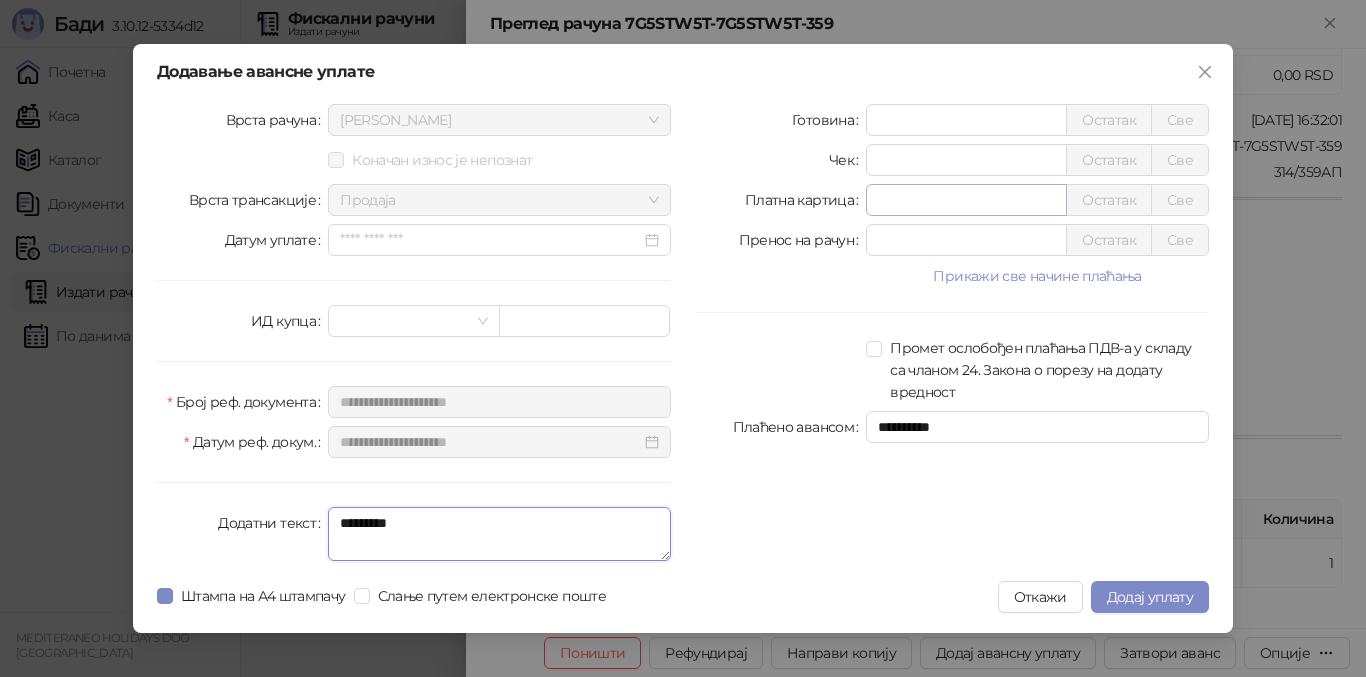 type on "*********" 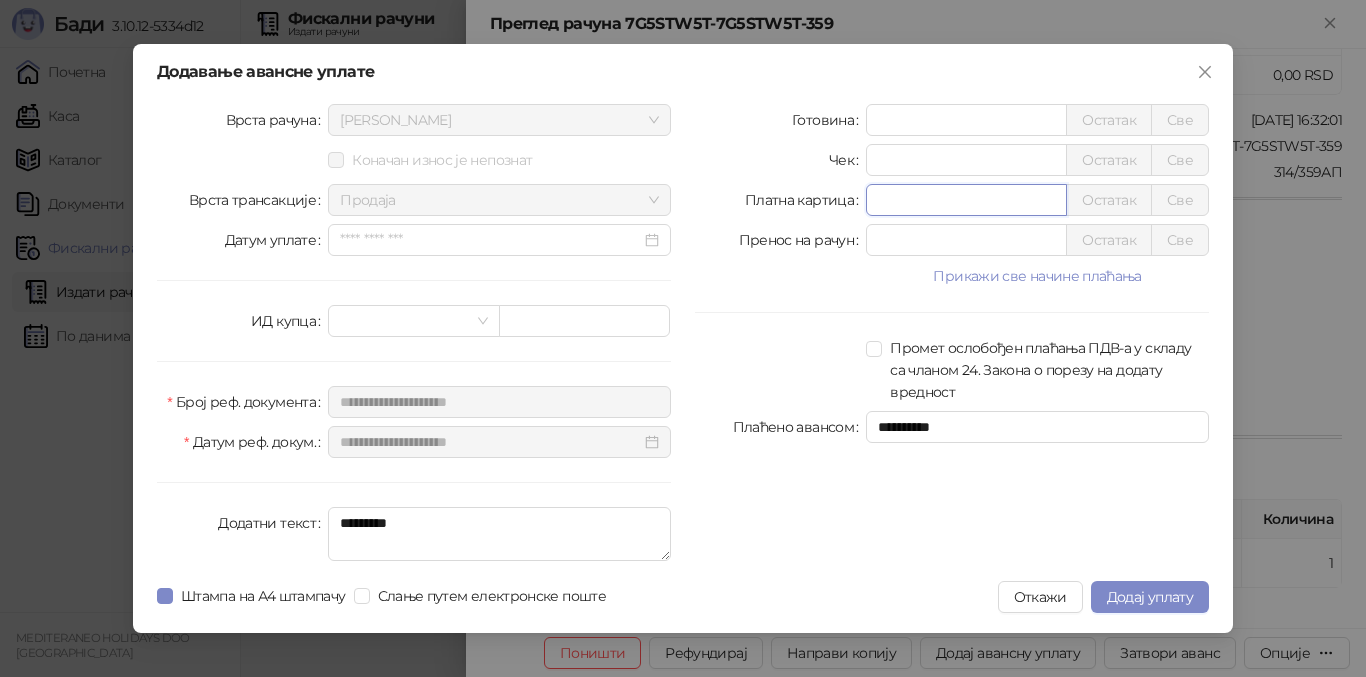 click on "*" at bounding box center (966, 200) 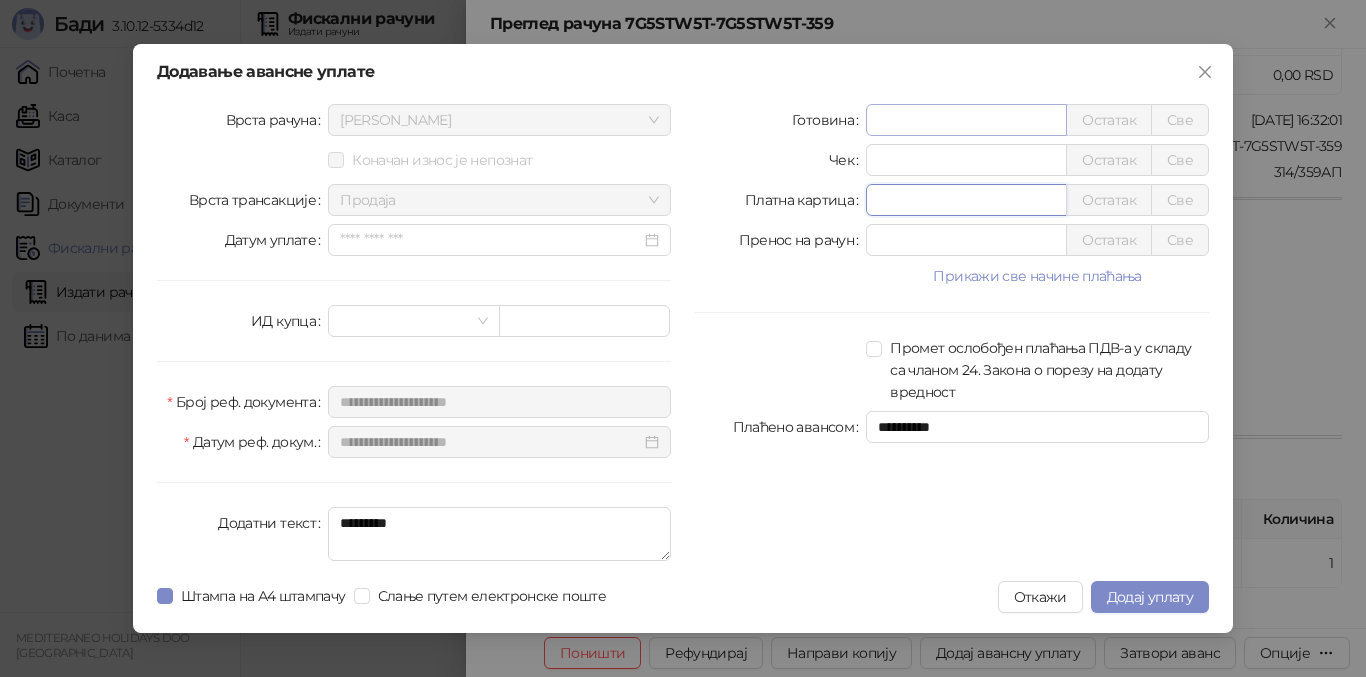 type on "*****" 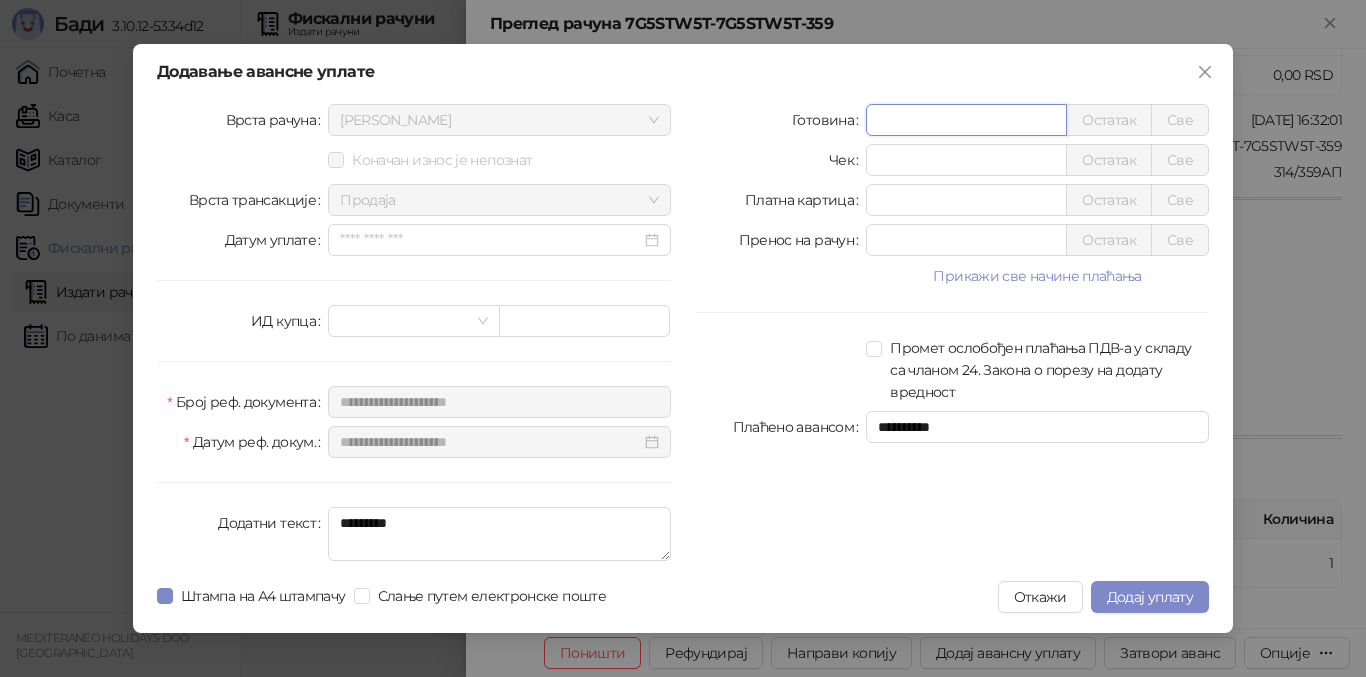 click on "*" at bounding box center (966, 120) 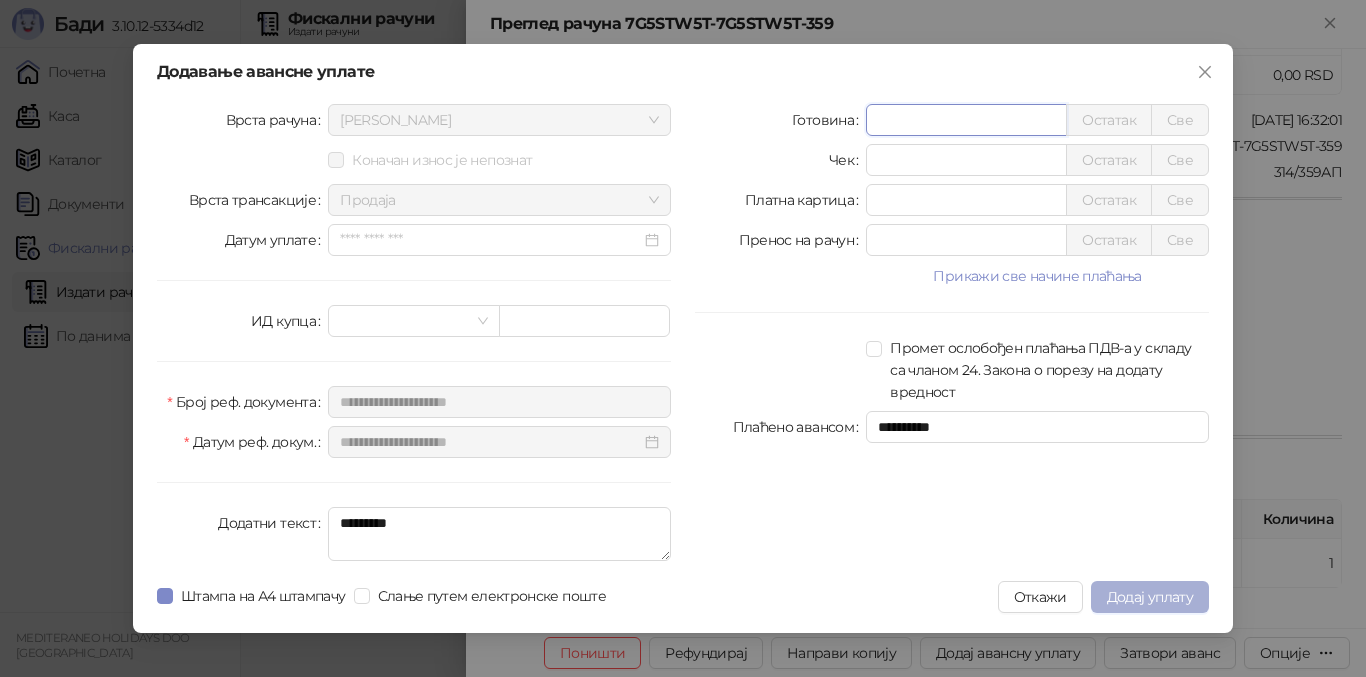 type on "*****" 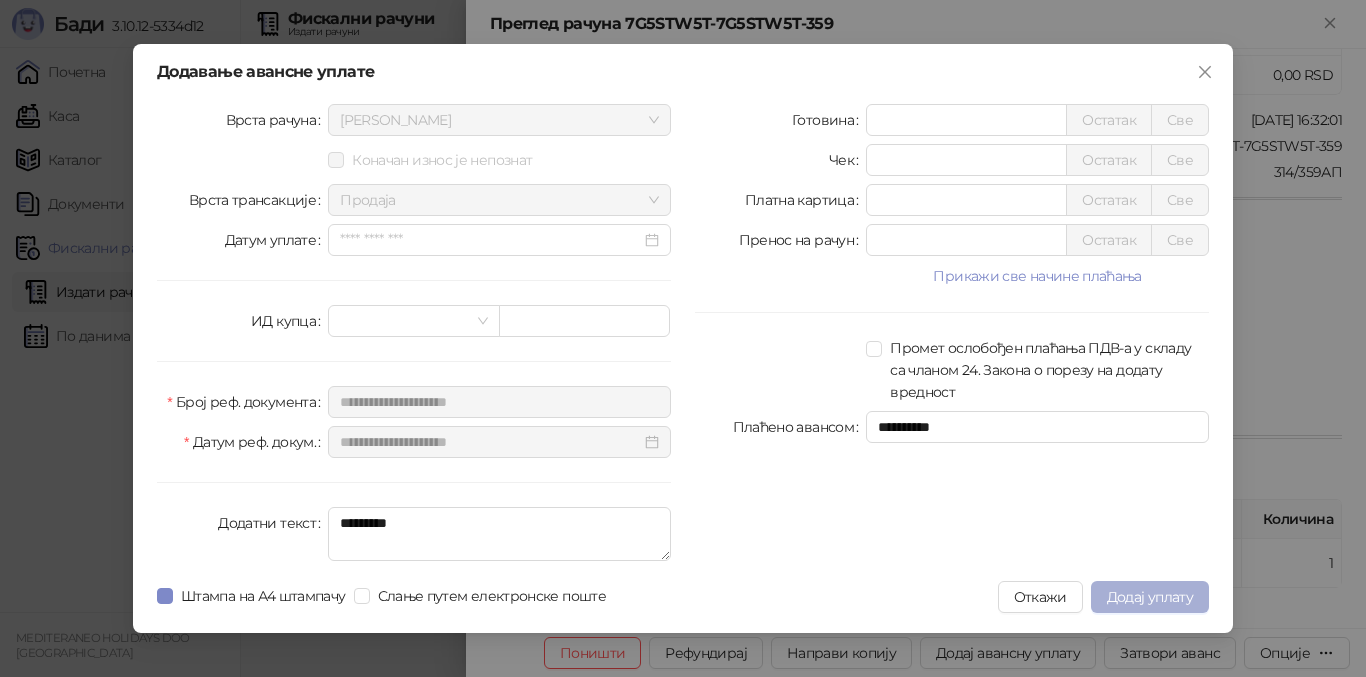 click on "Додај уплату" at bounding box center [1150, 597] 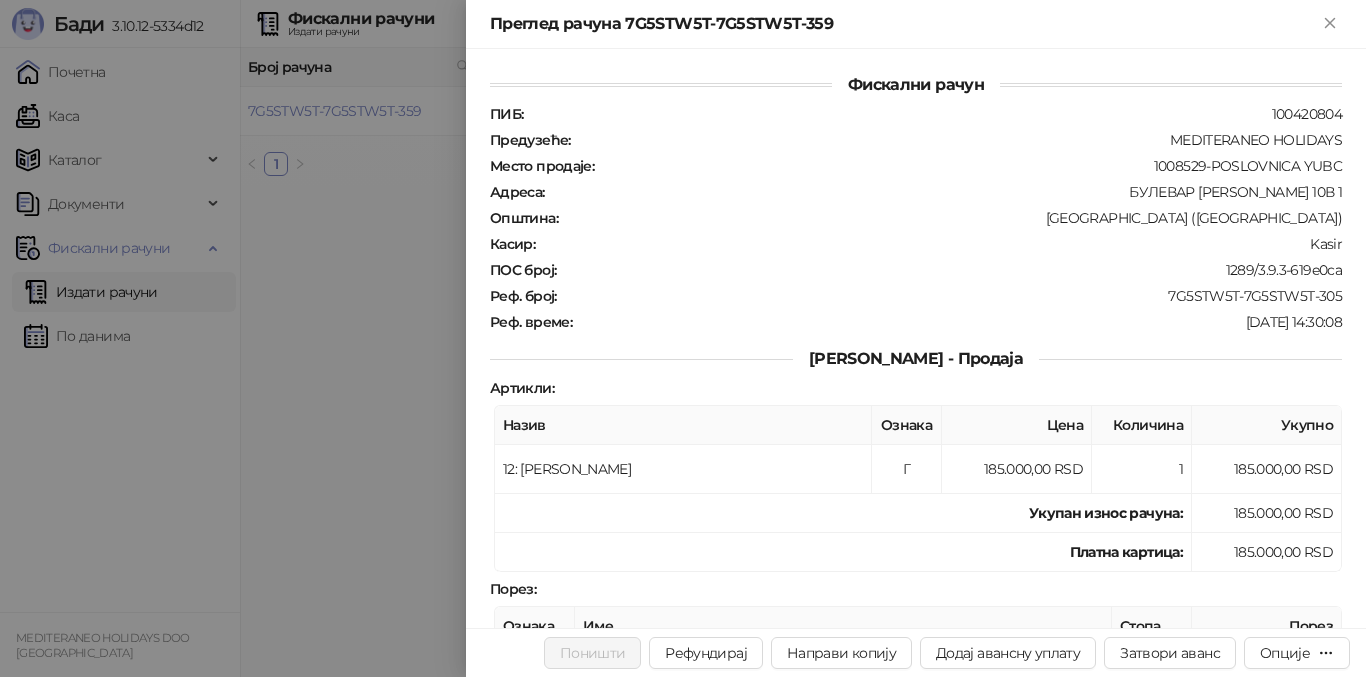 scroll, scrollTop: 400, scrollLeft: 0, axis: vertical 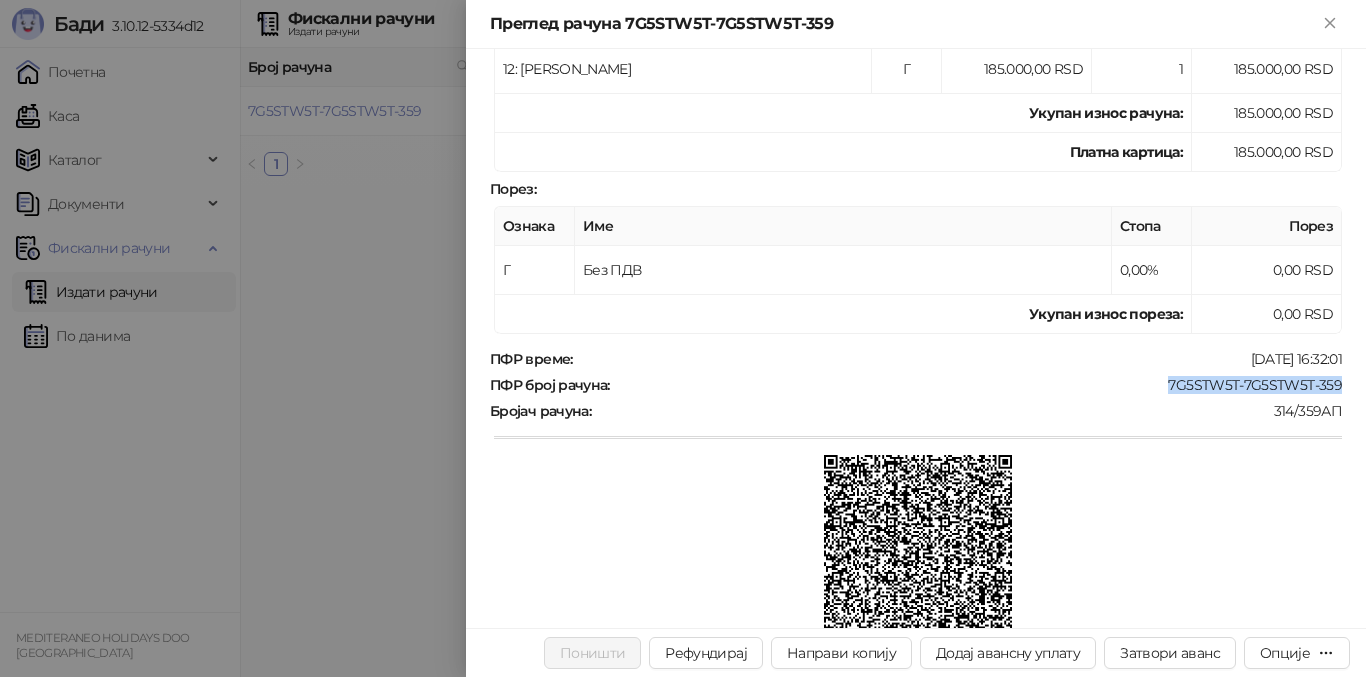 drag, startPoint x: 1152, startPoint y: 382, endPoint x: 1340, endPoint y: 374, distance: 188.17014 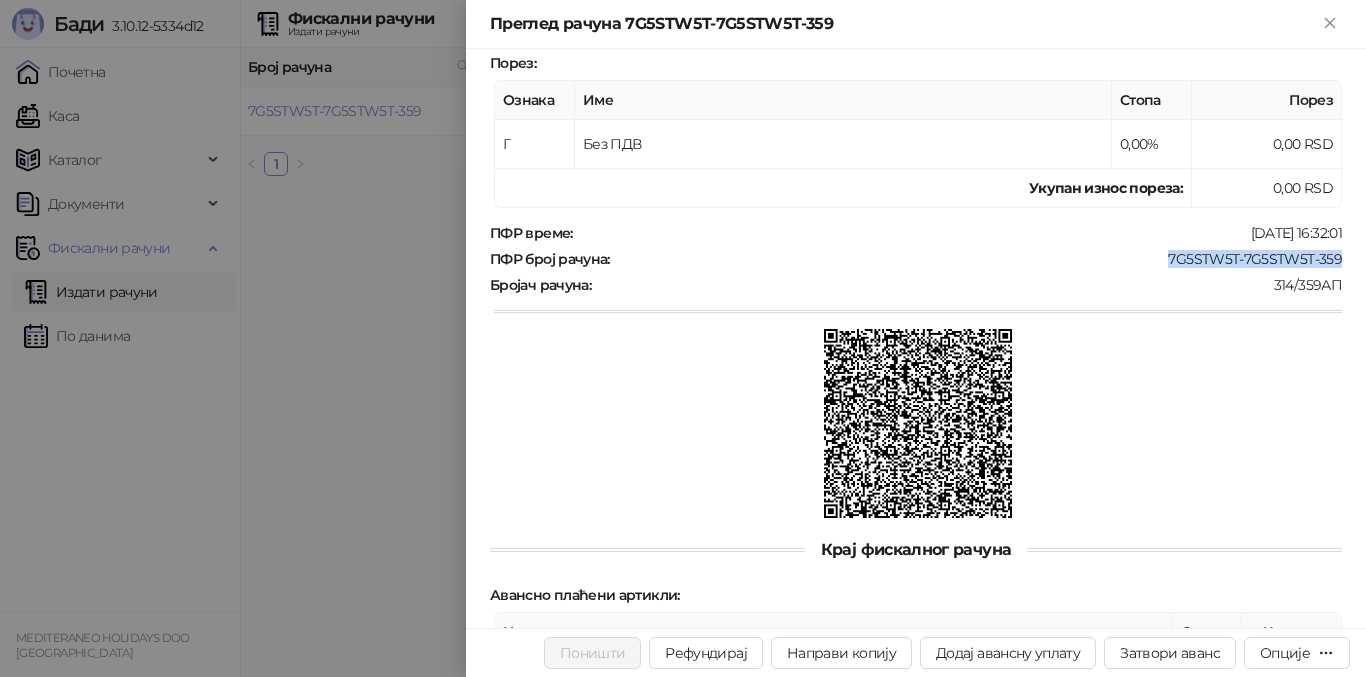 scroll, scrollTop: 639, scrollLeft: 0, axis: vertical 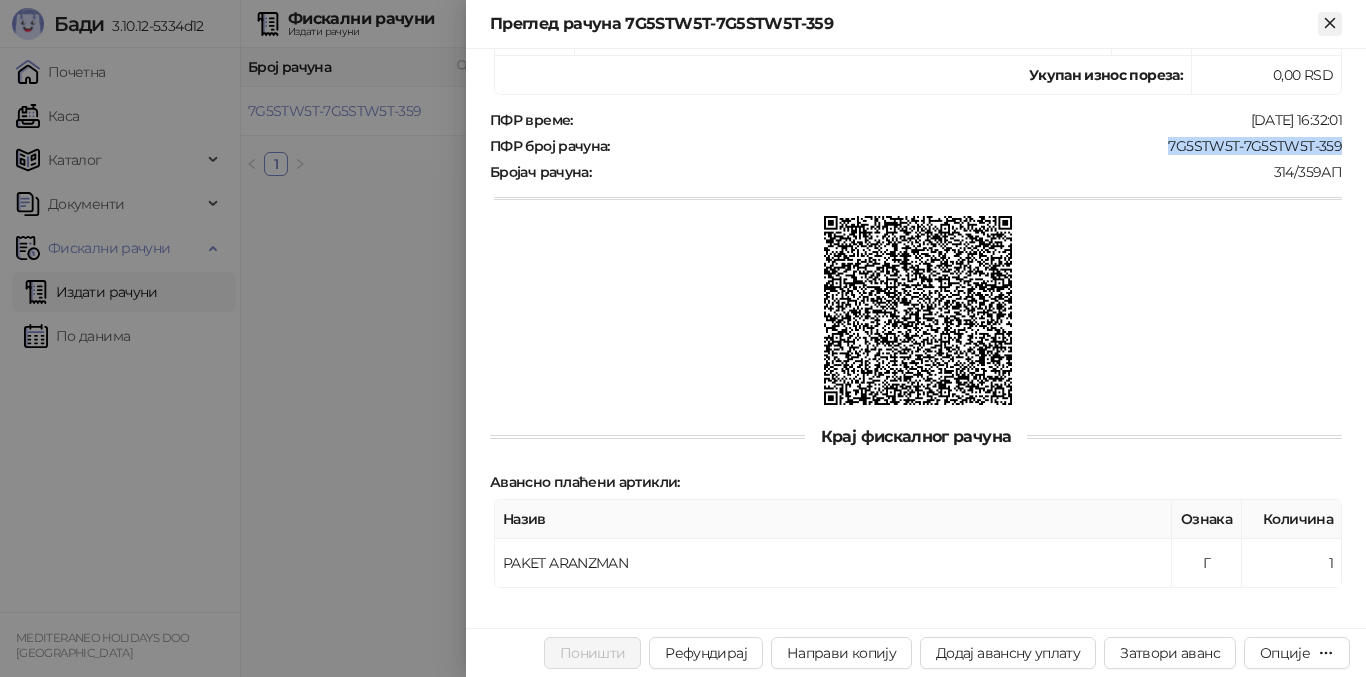 click 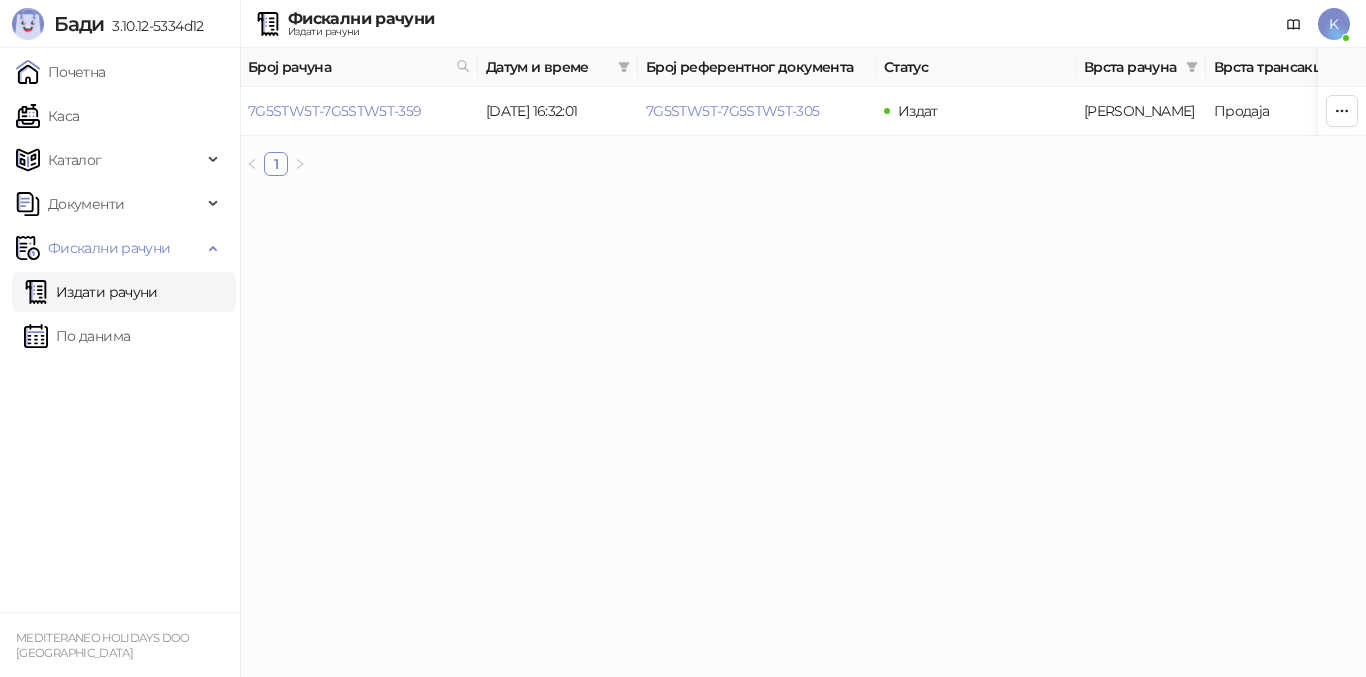 drag, startPoint x: 164, startPoint y: 289, endPoint x: 172, endPoint y: 299, distance: 12.806249 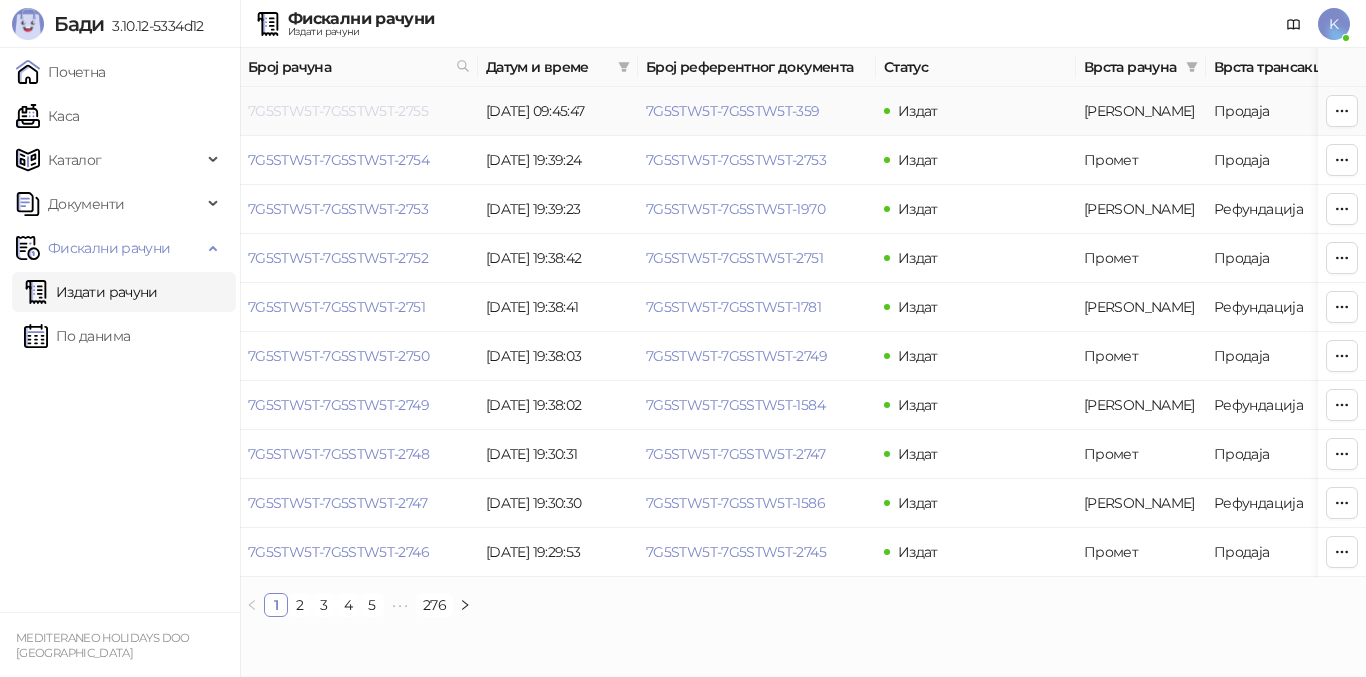 click on "7G5STW5T-7G5STW5T-2755" at bounding box center [338, 111] 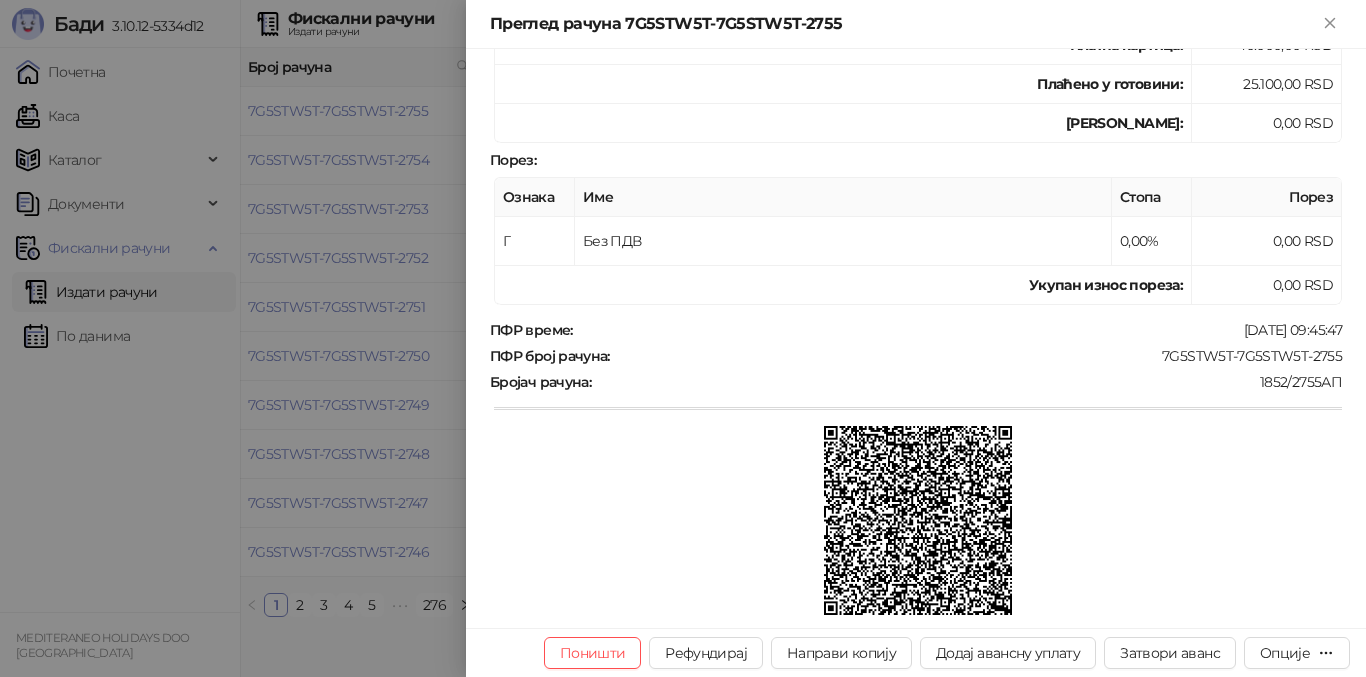 scroll, scrollTop: 556, scrollLeft: 0, axis: vertical 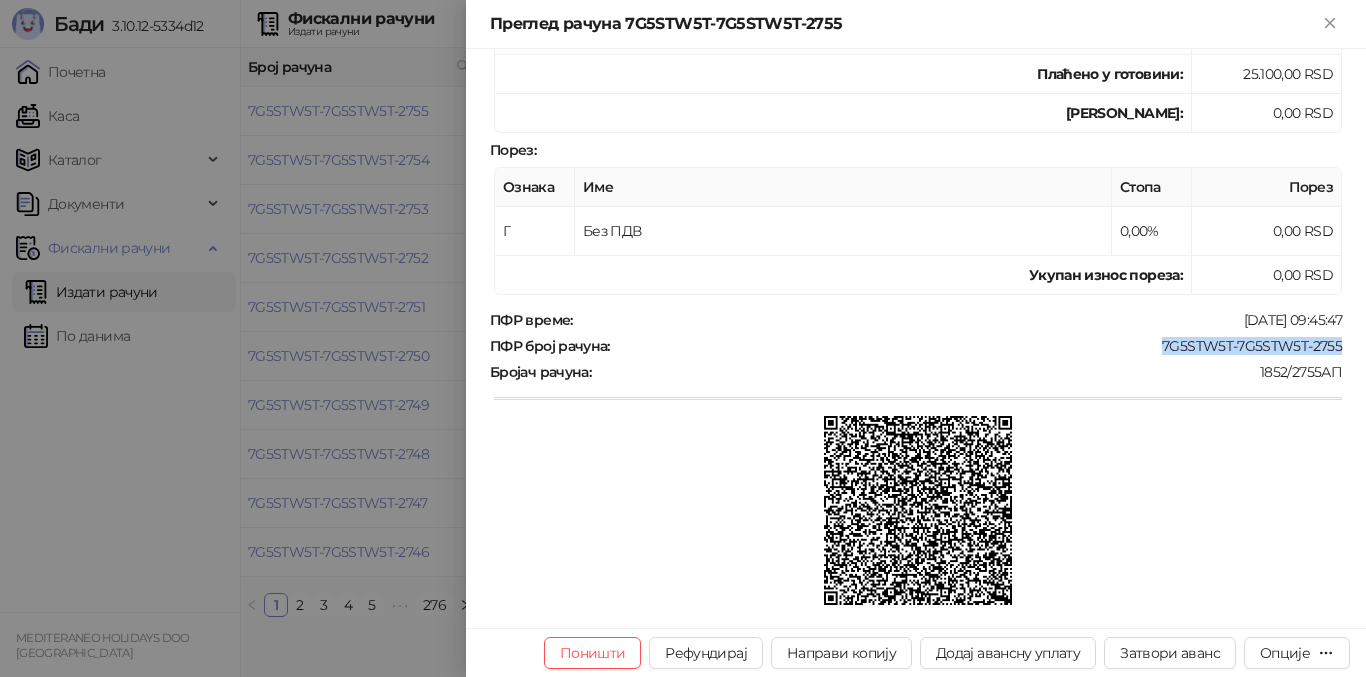 drag, startPoint x: 1148, startPoint y: 343, endPoint x: 1328, endPoint y: 343, distance: 180 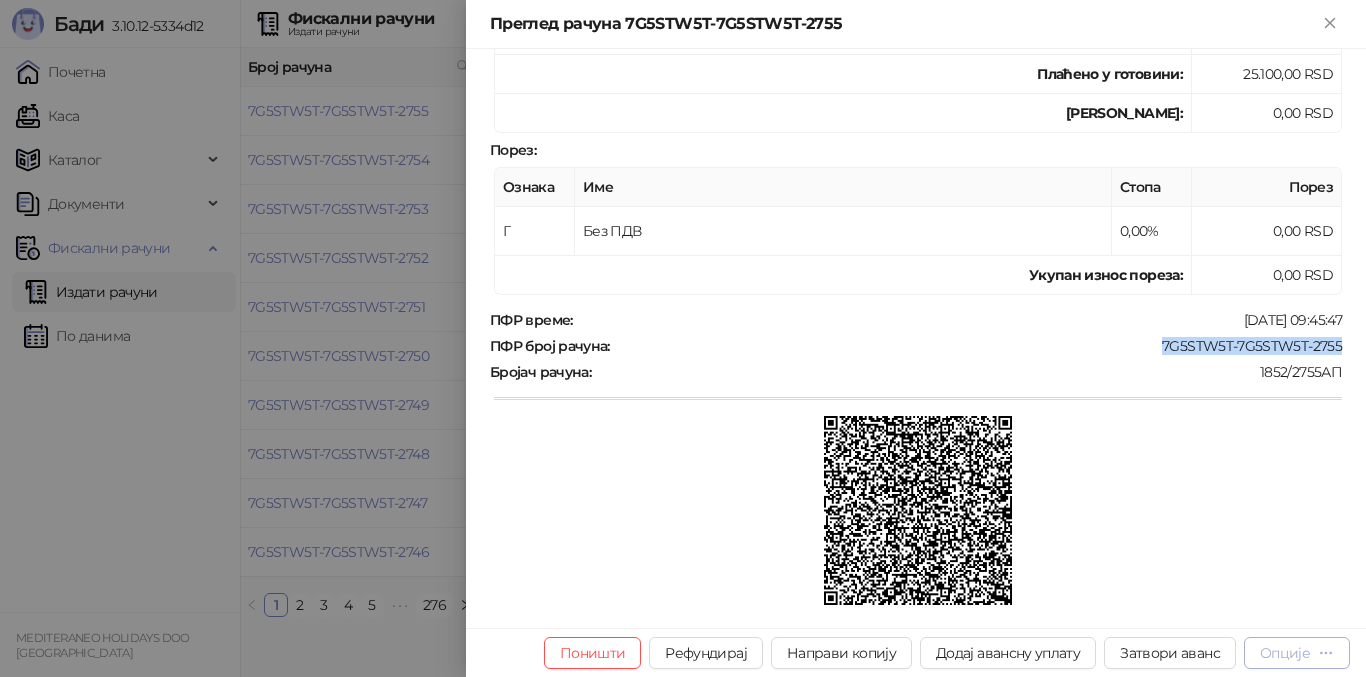 click on "Опције" at bounding box center [1285, 653] 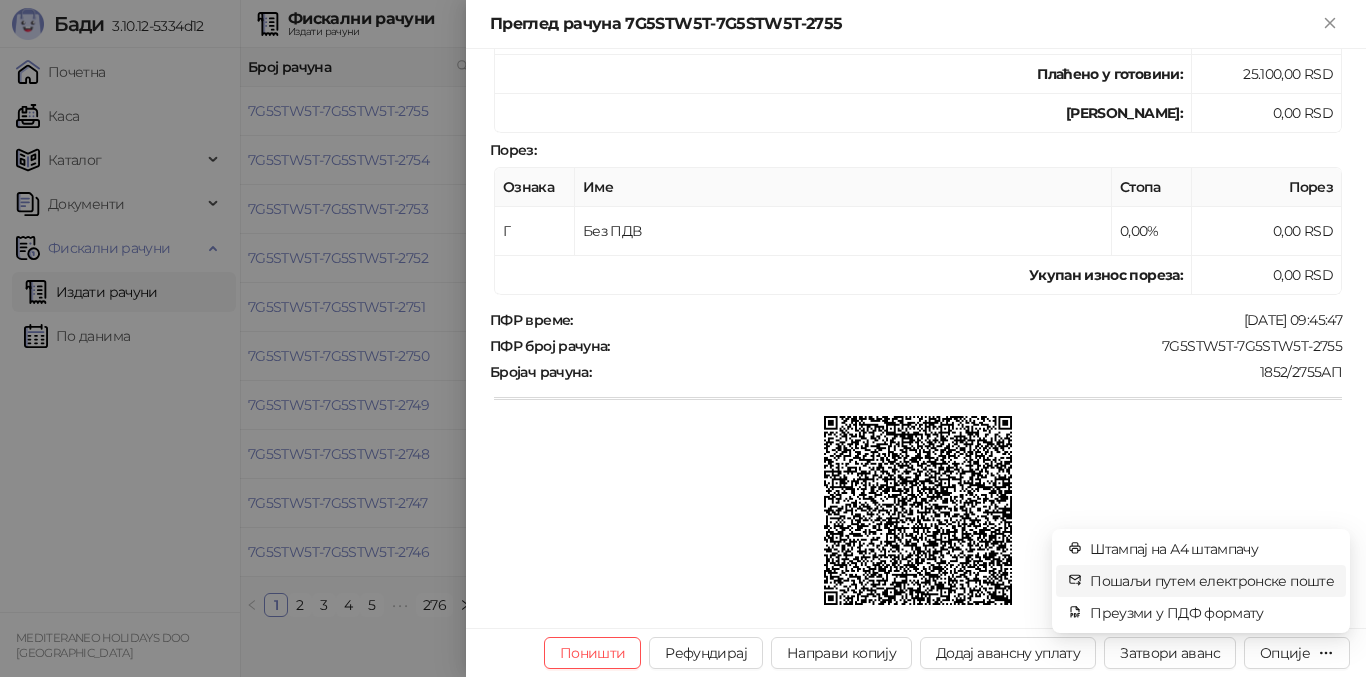 click on "Пошаљи путем електронске поште" at bounding box center [1212, 581] 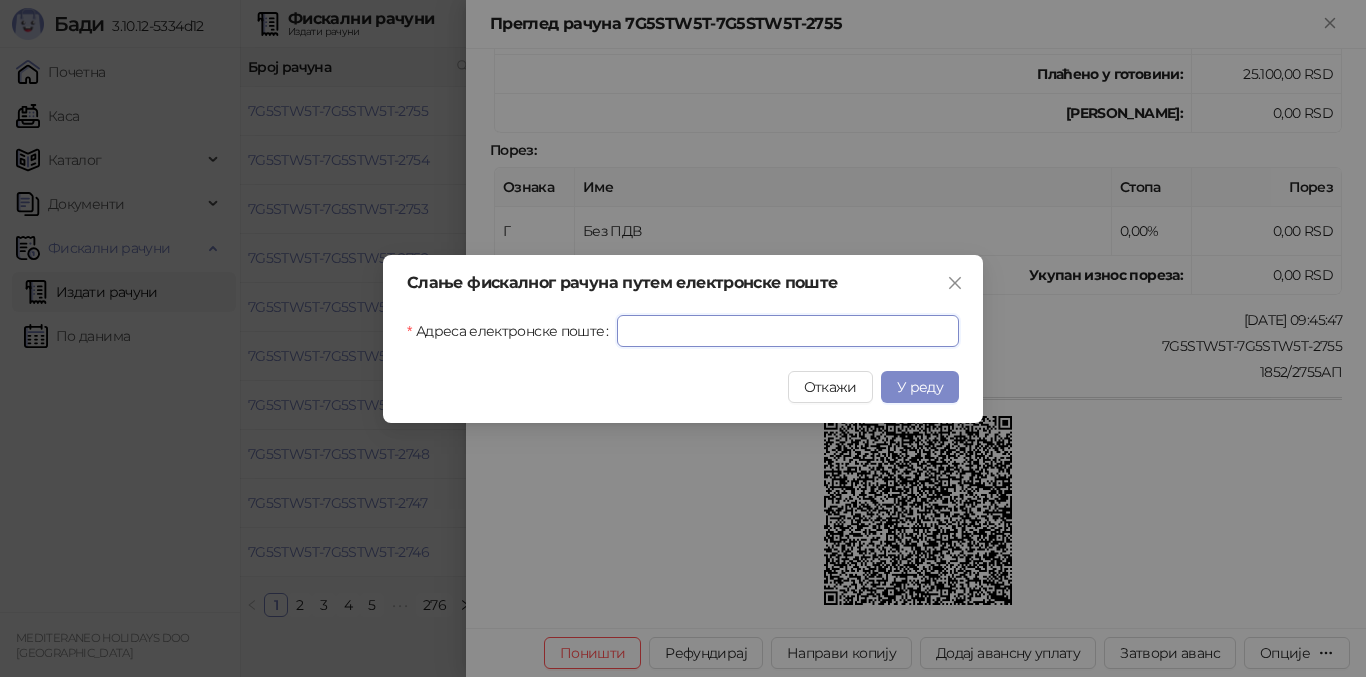click on "Адреса електронске поште" at bounding box center (788, 331) 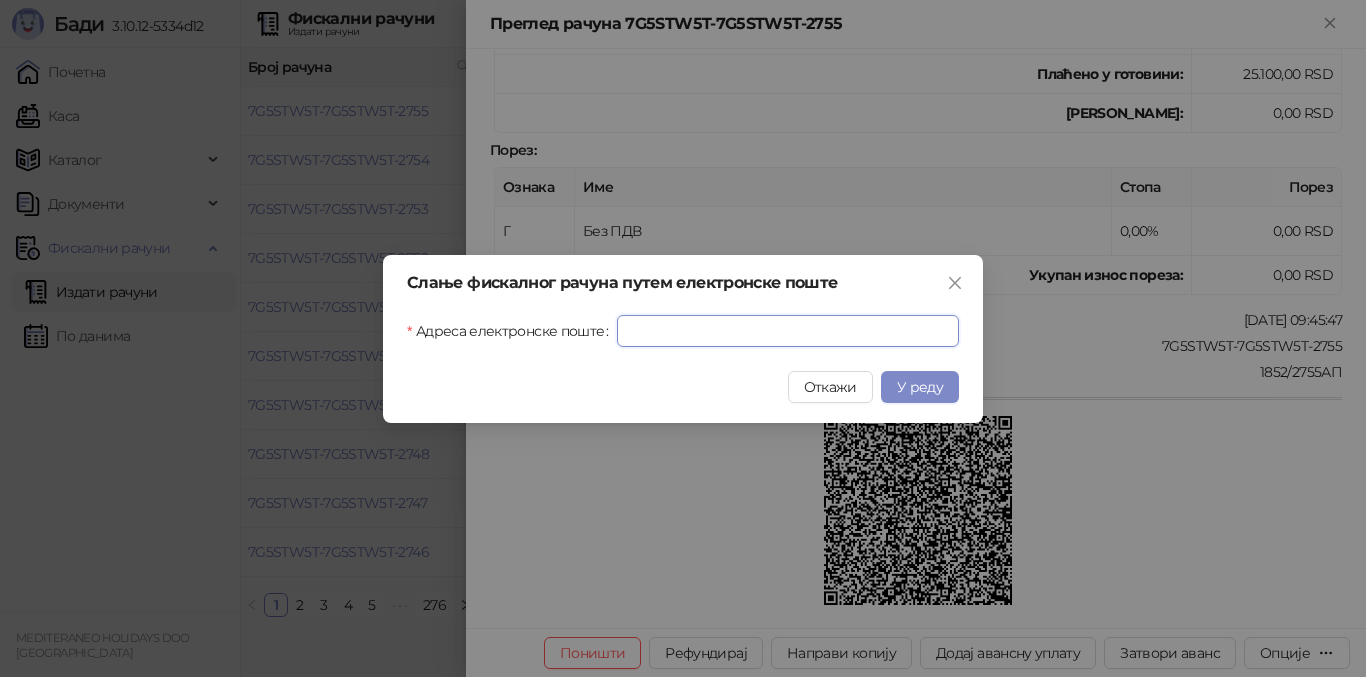 paste on "**********" 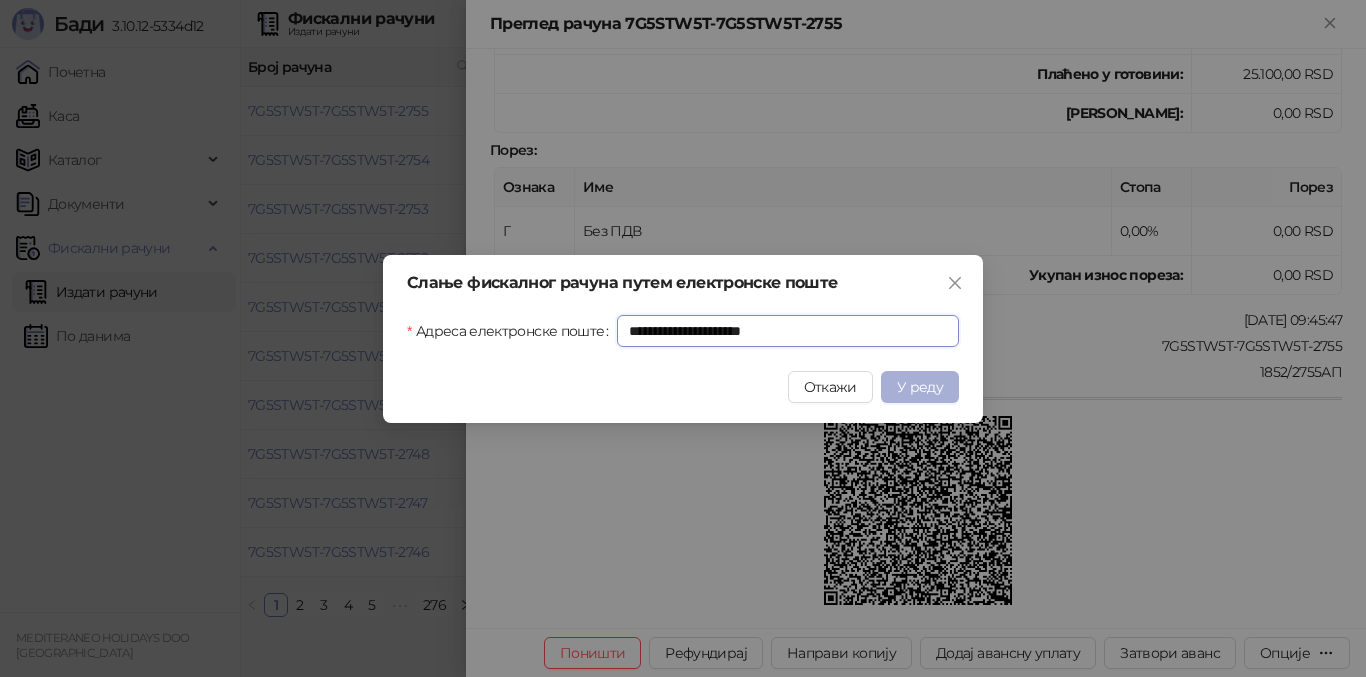 type on "**********" 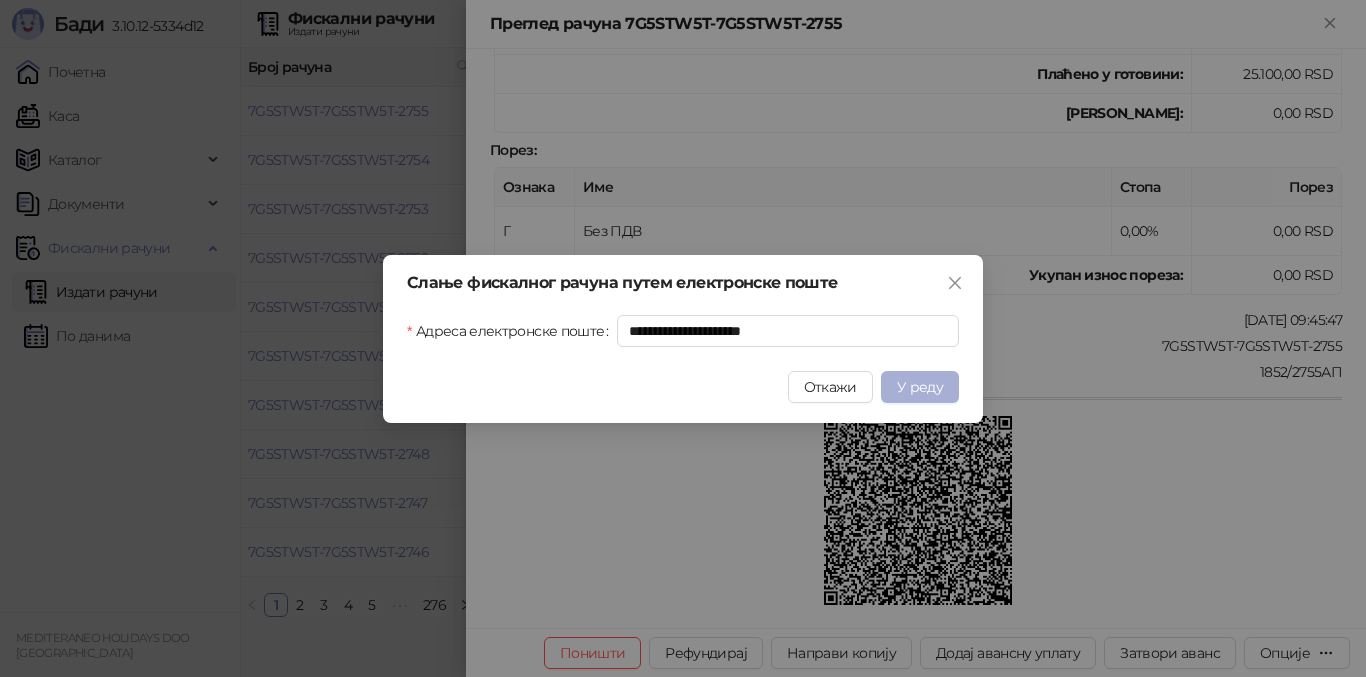 click on "У реду" at bounding box center (920, 387) 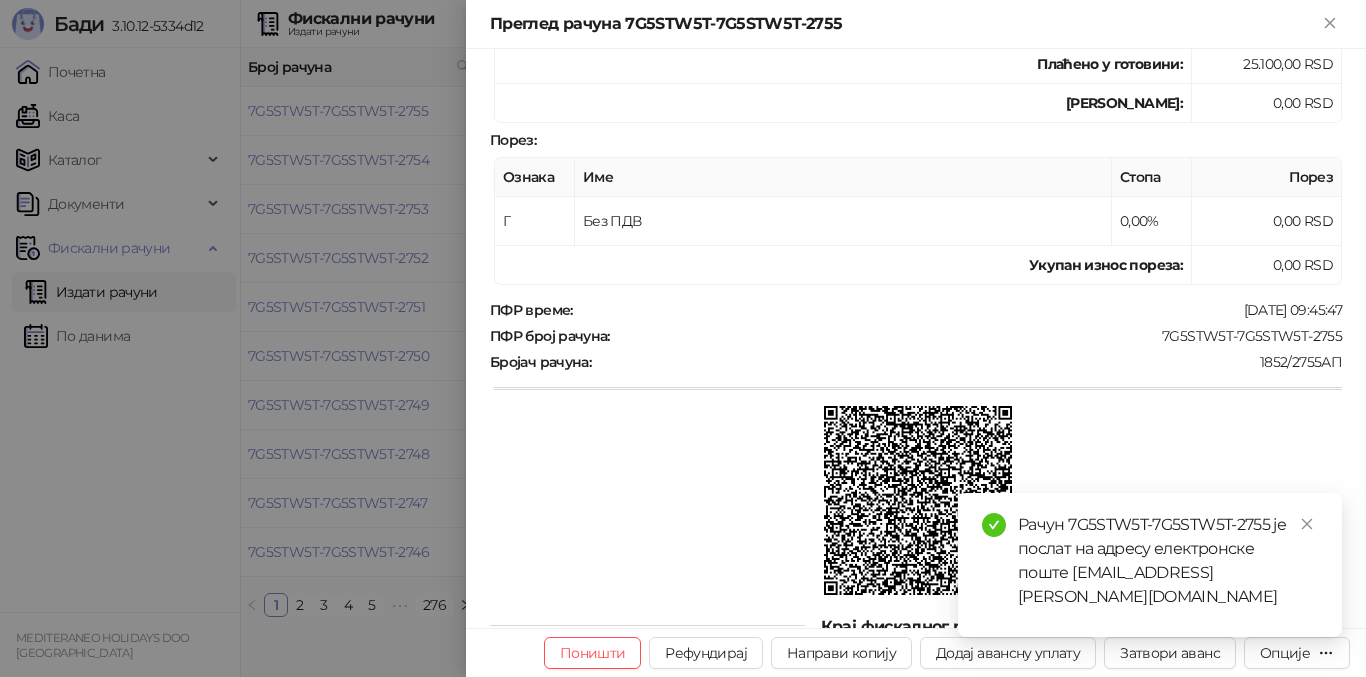 scroll, scrollTop: 356, scrollLeft: 0, axis: vertical 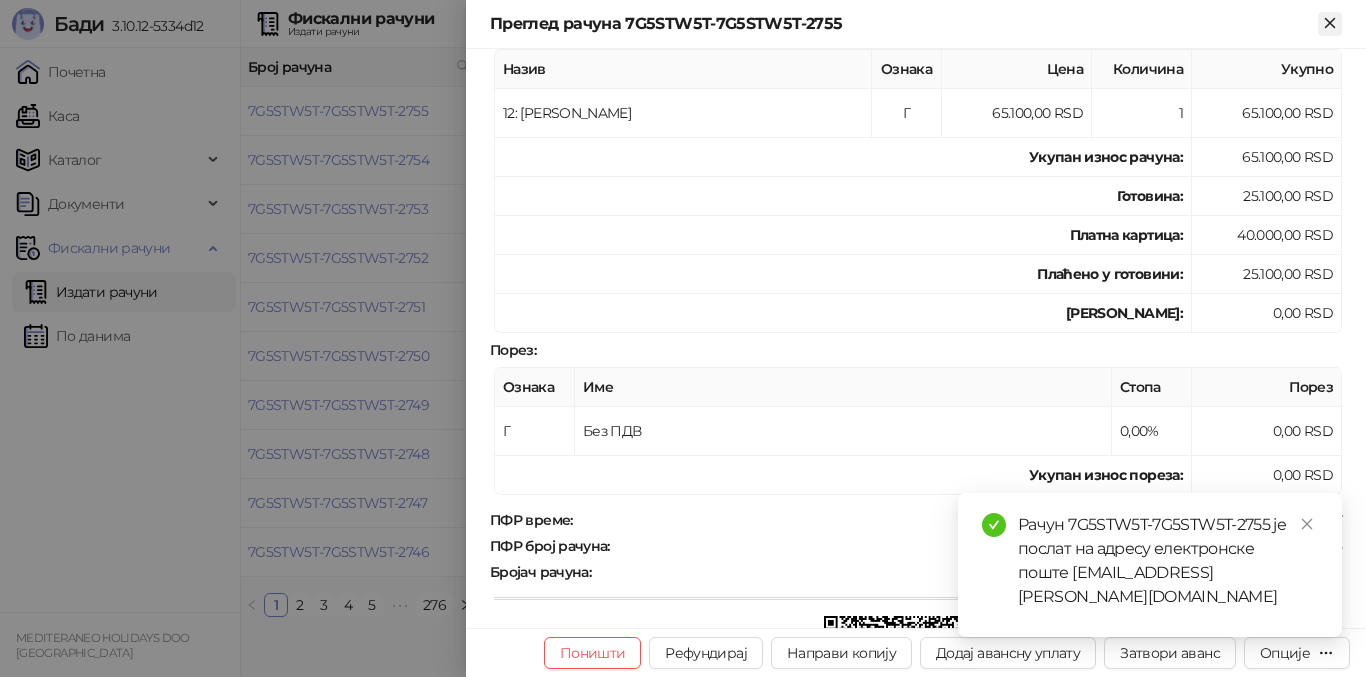 click 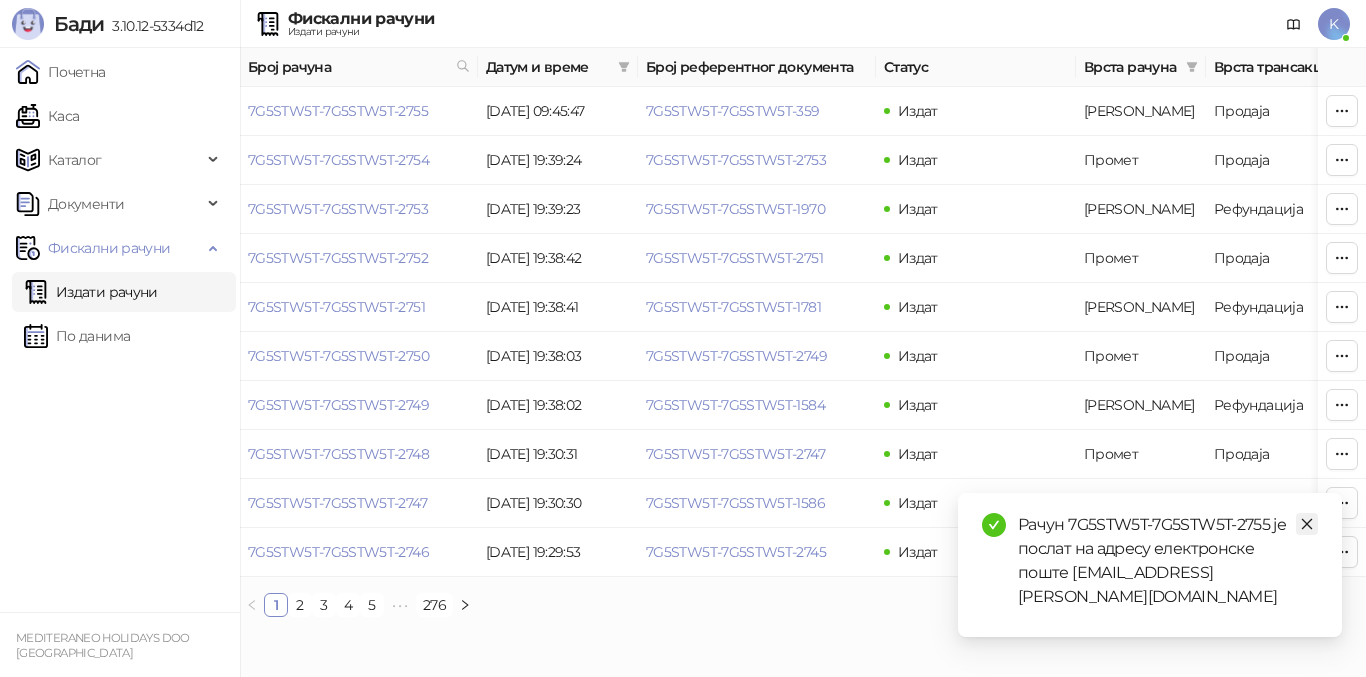 click 